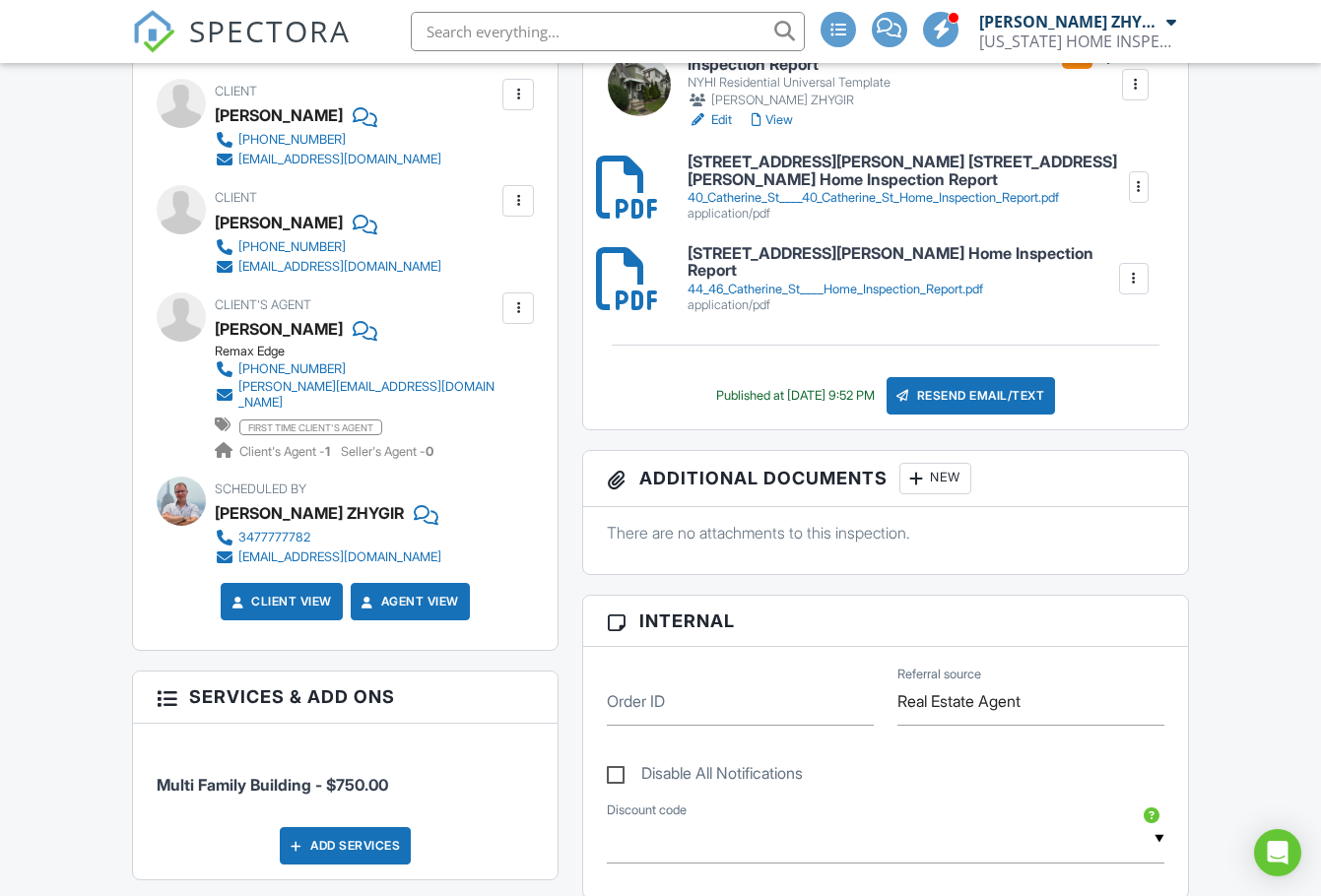 scroll, scrollTop: 0, scrollLeft: 0, axis: both 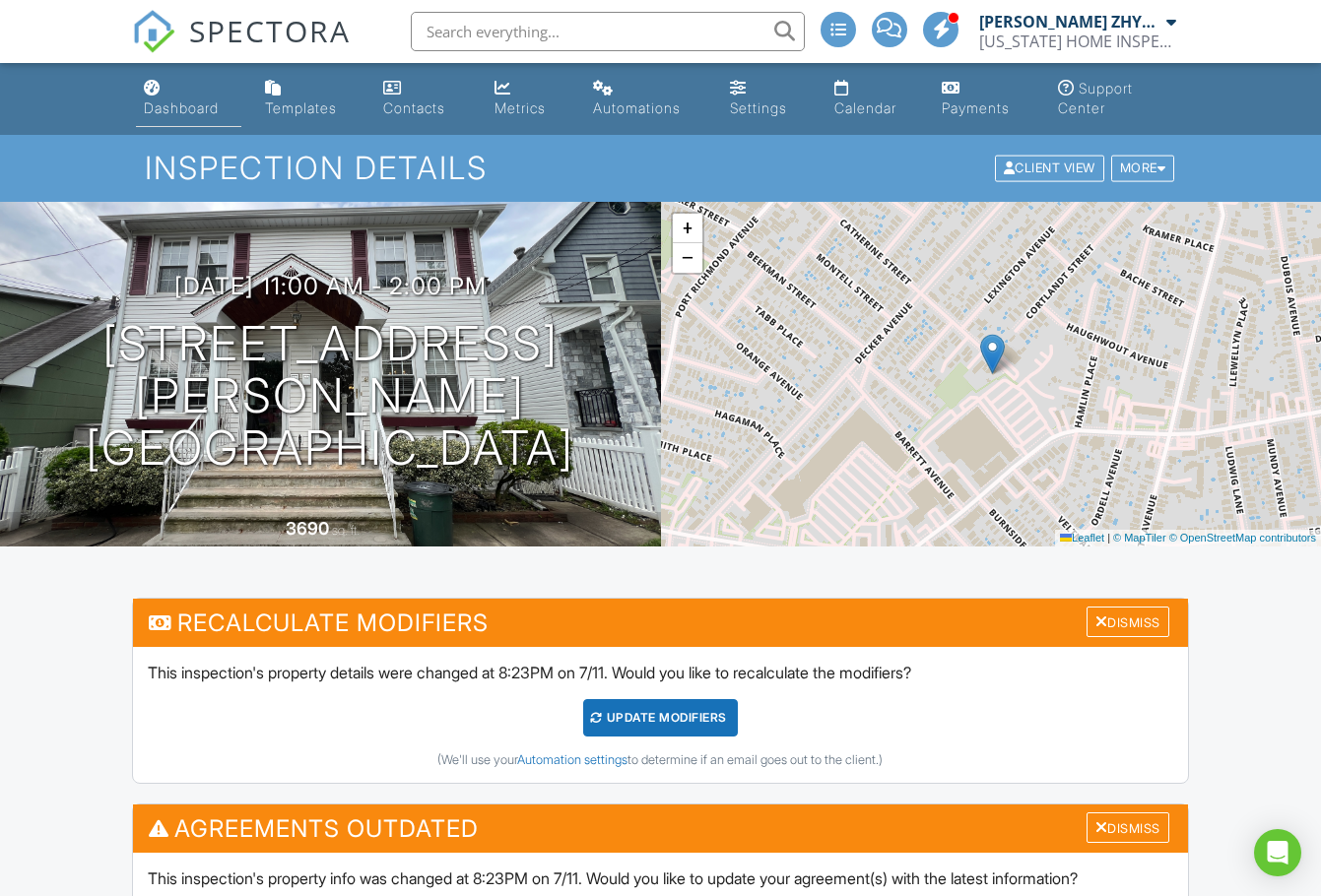 click on "Dashboard" at bounding box center (181, 107) 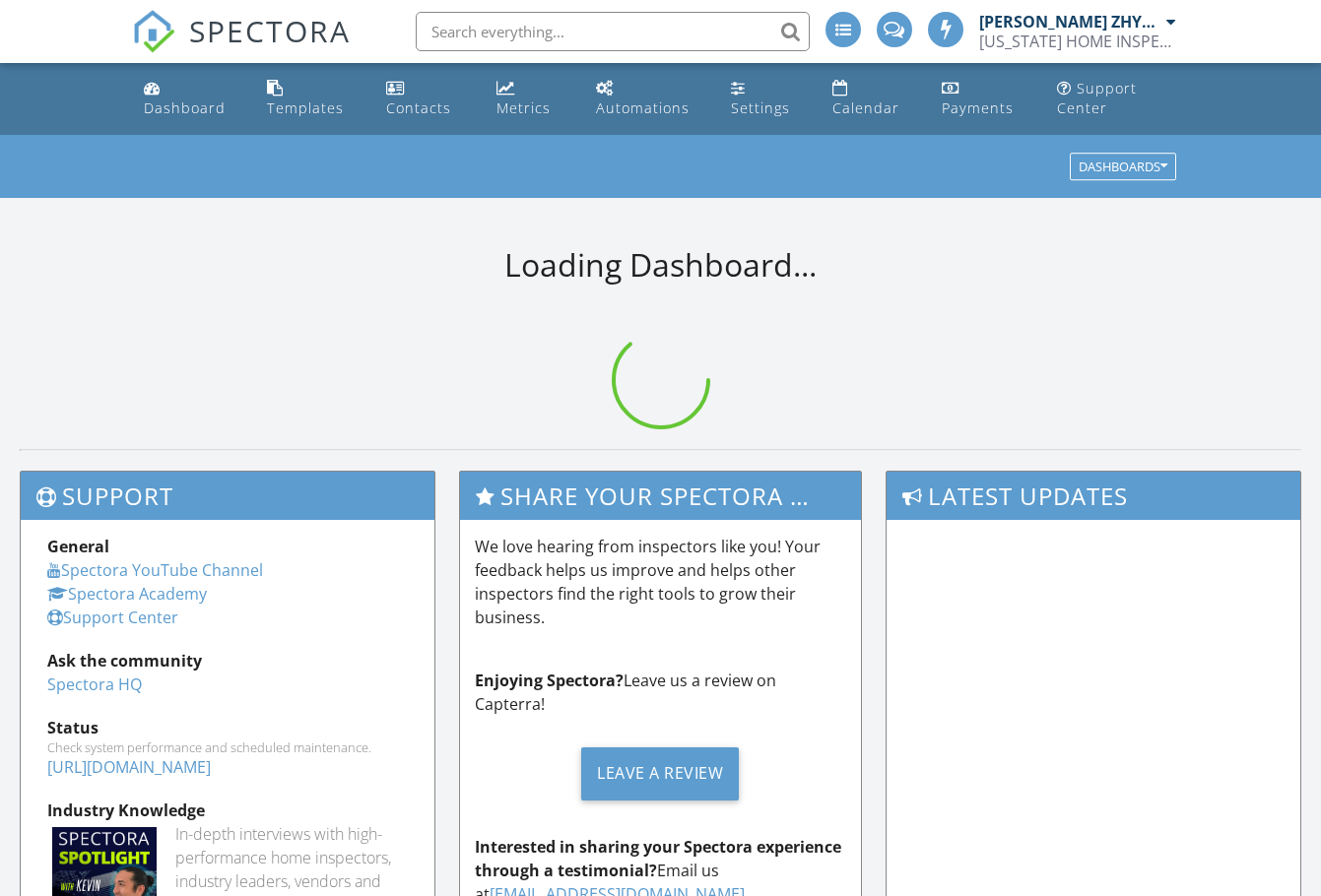 scroll, scrollTop: 0, scrollLeft: 0, axis: both 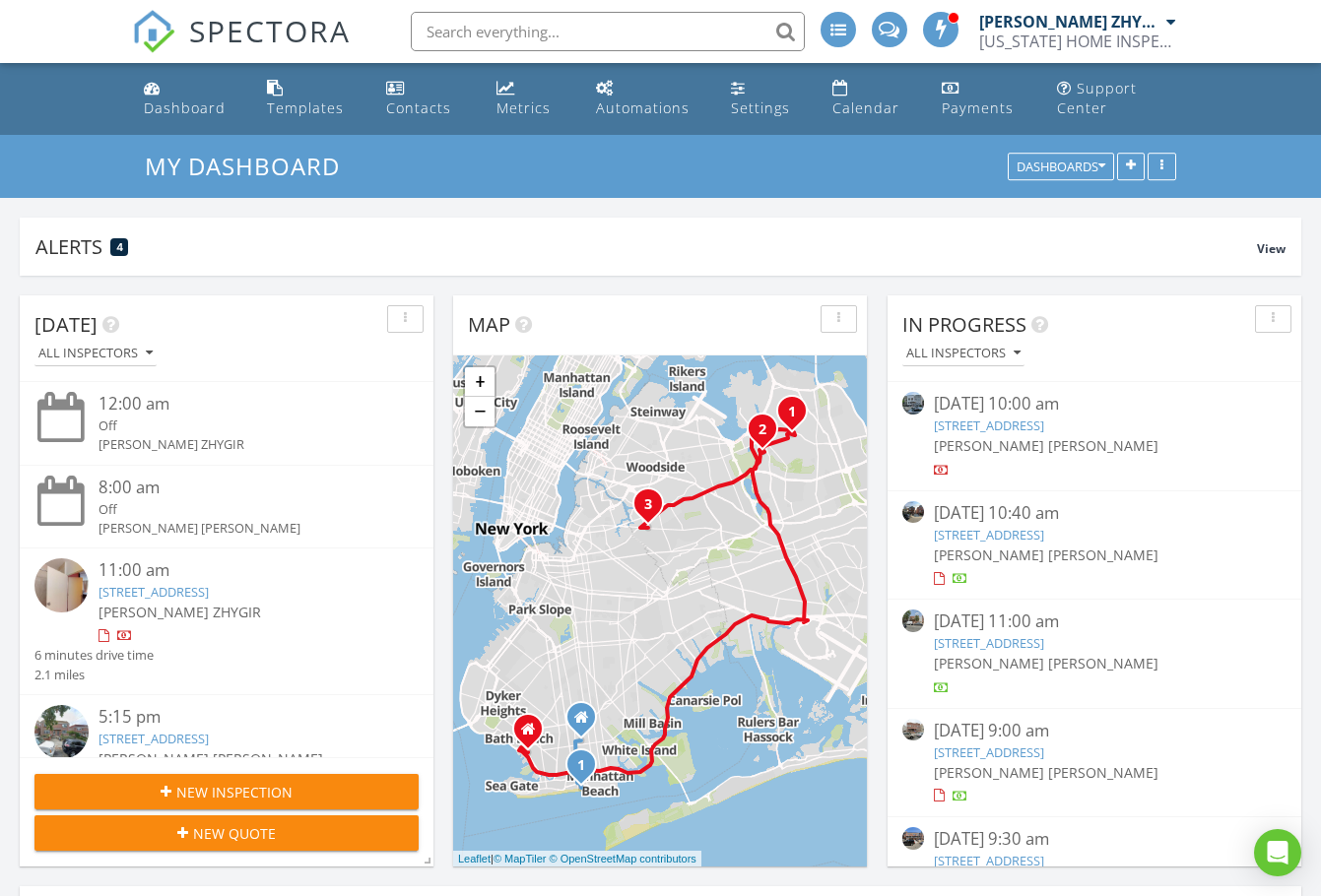 click on "135 Oceana Dr E 2C, BROOKLYN, NY 11235" at bounding box center [154, 592] 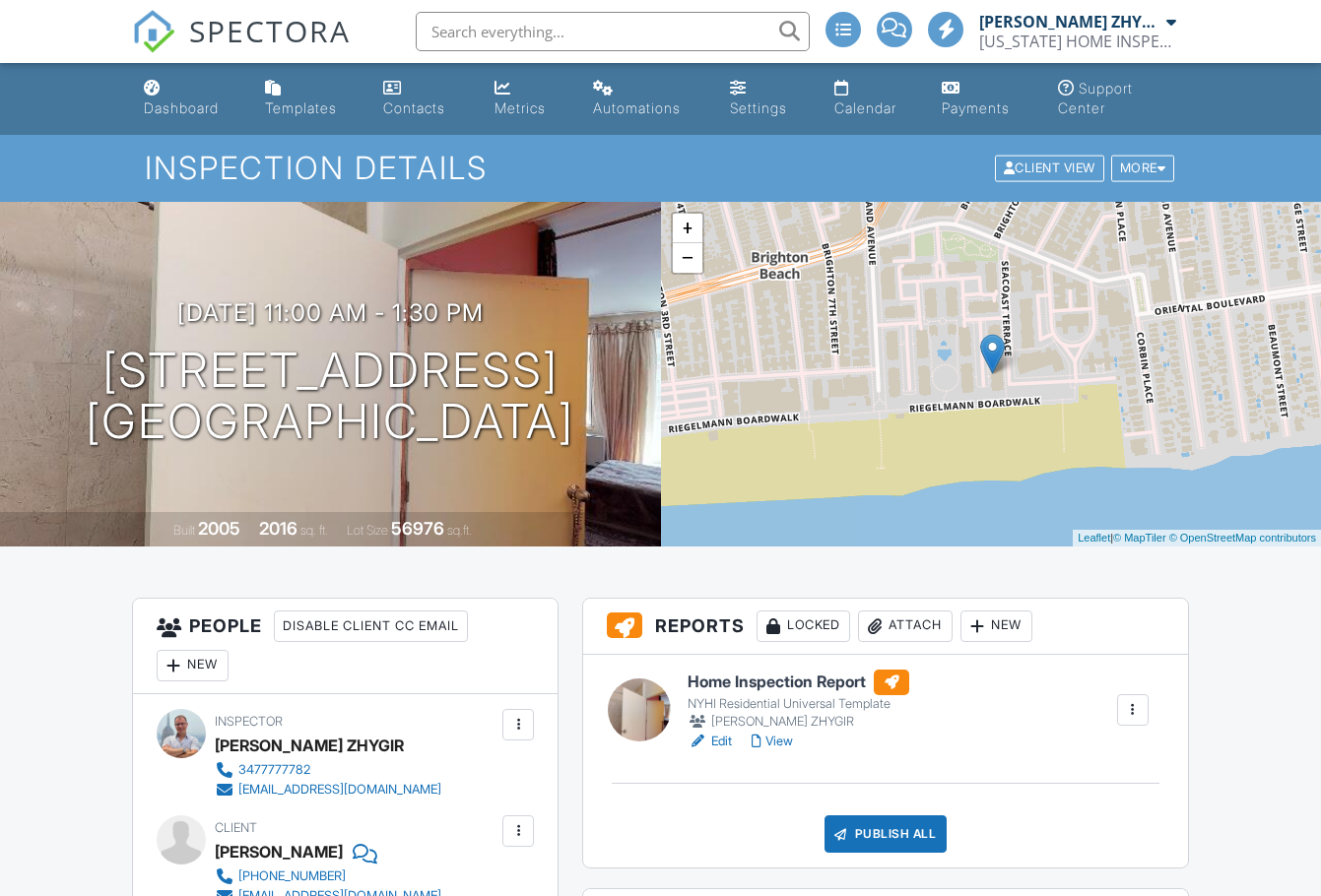 scroll, scrollTop: 0, scrollLeft: 0, axis: both 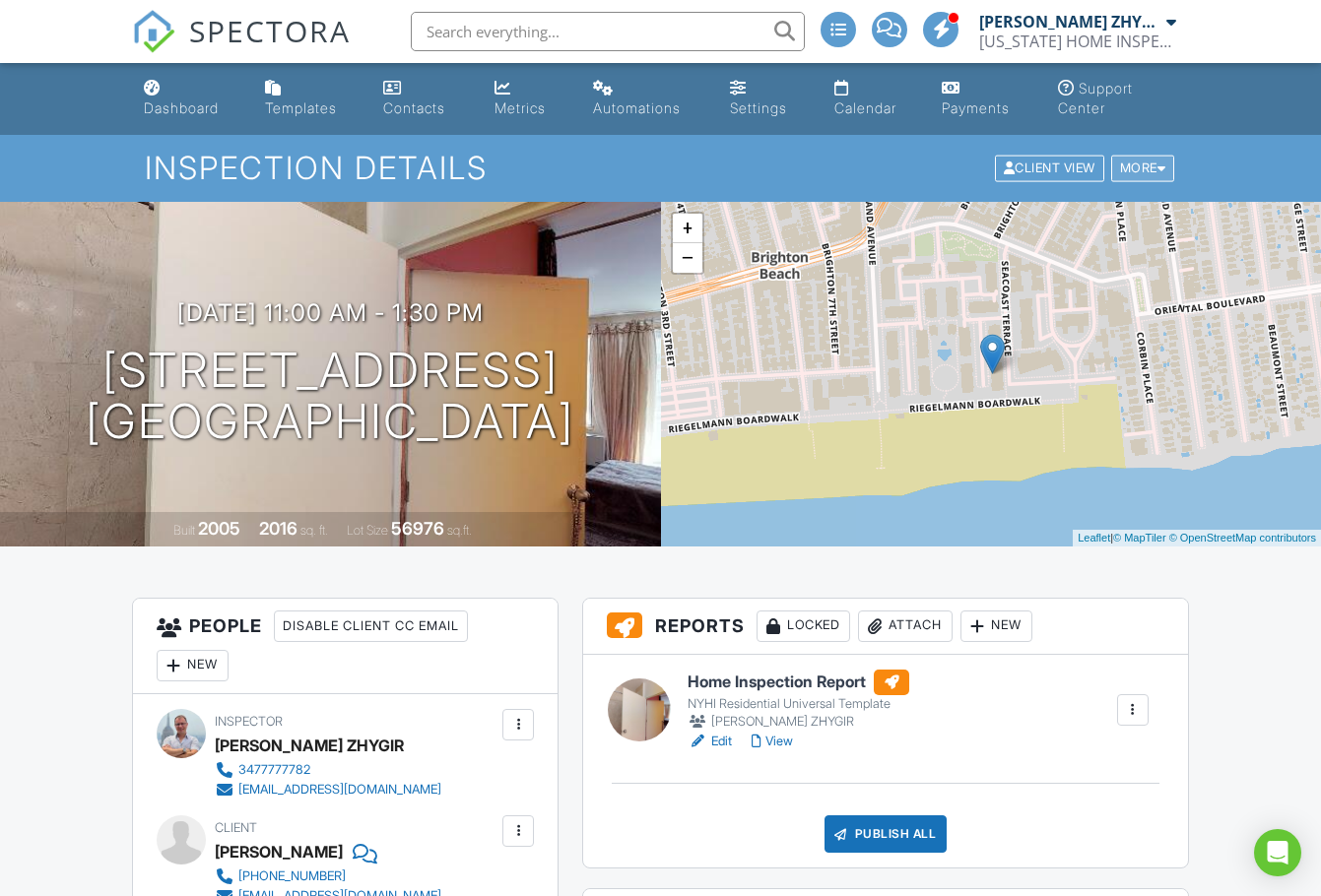 click at bounding box center (1161, 168) 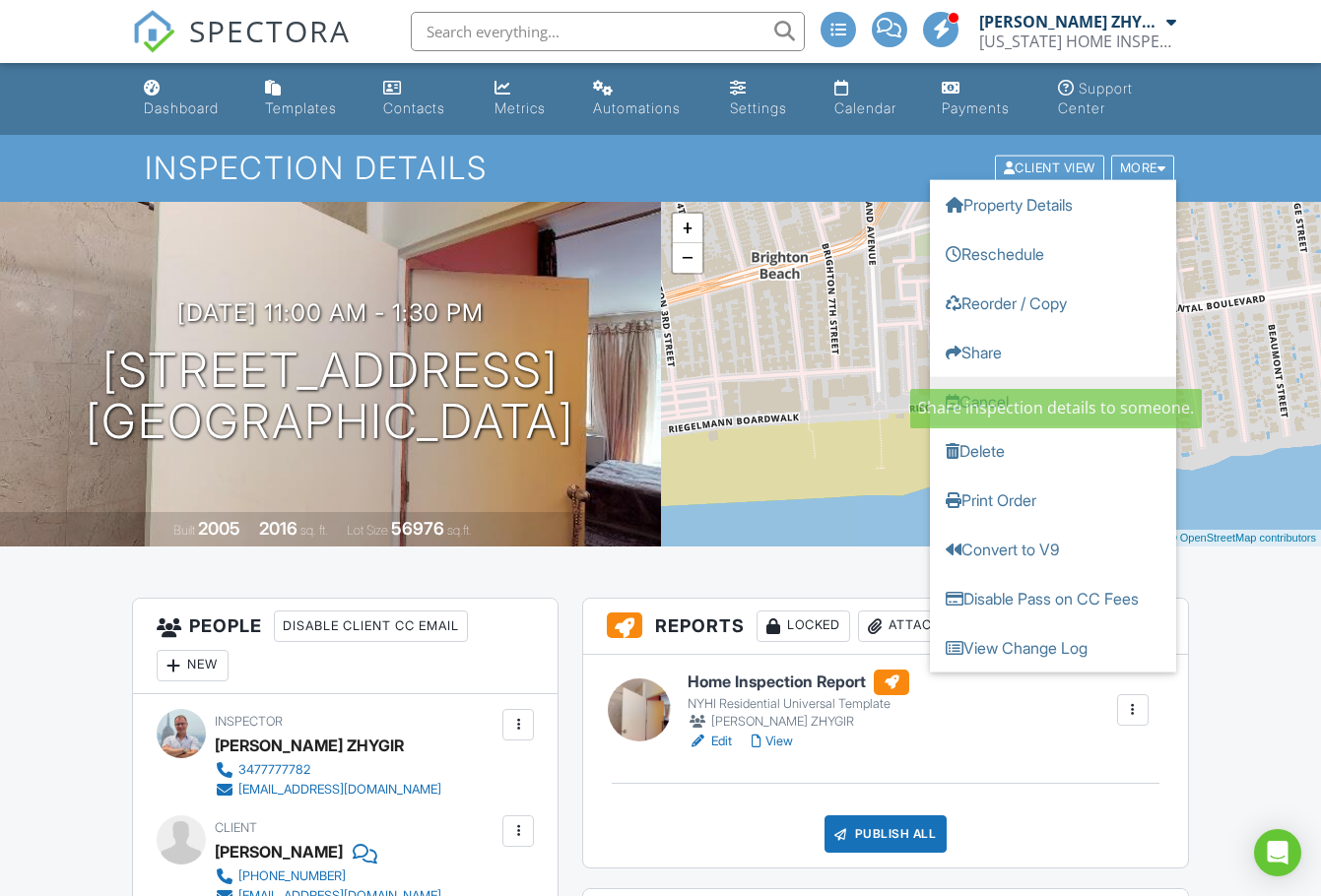 click on "Cancel" at bounding box center [1053, 402] 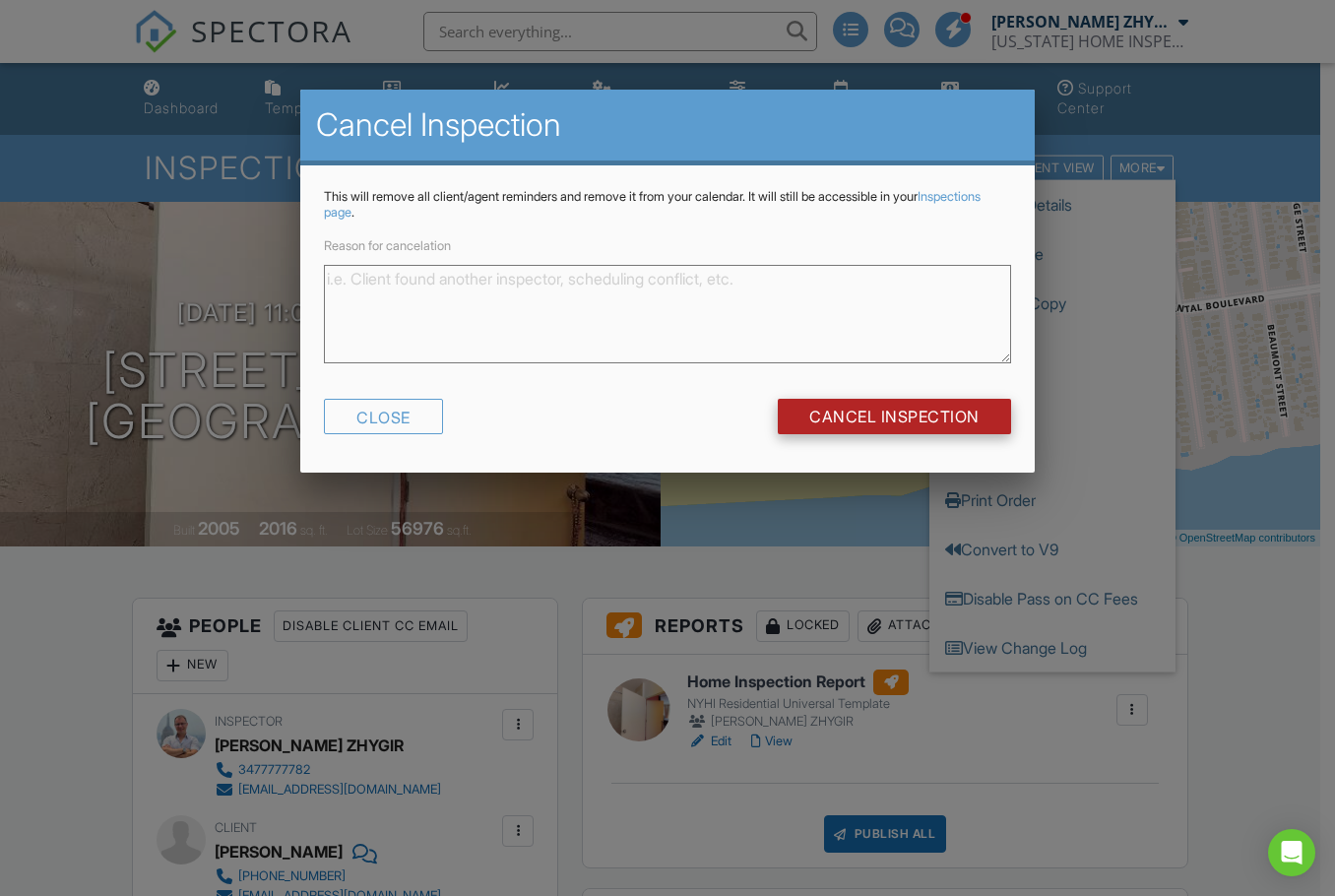 click on "Cancel Inspection" at bounding box center (894, 416) 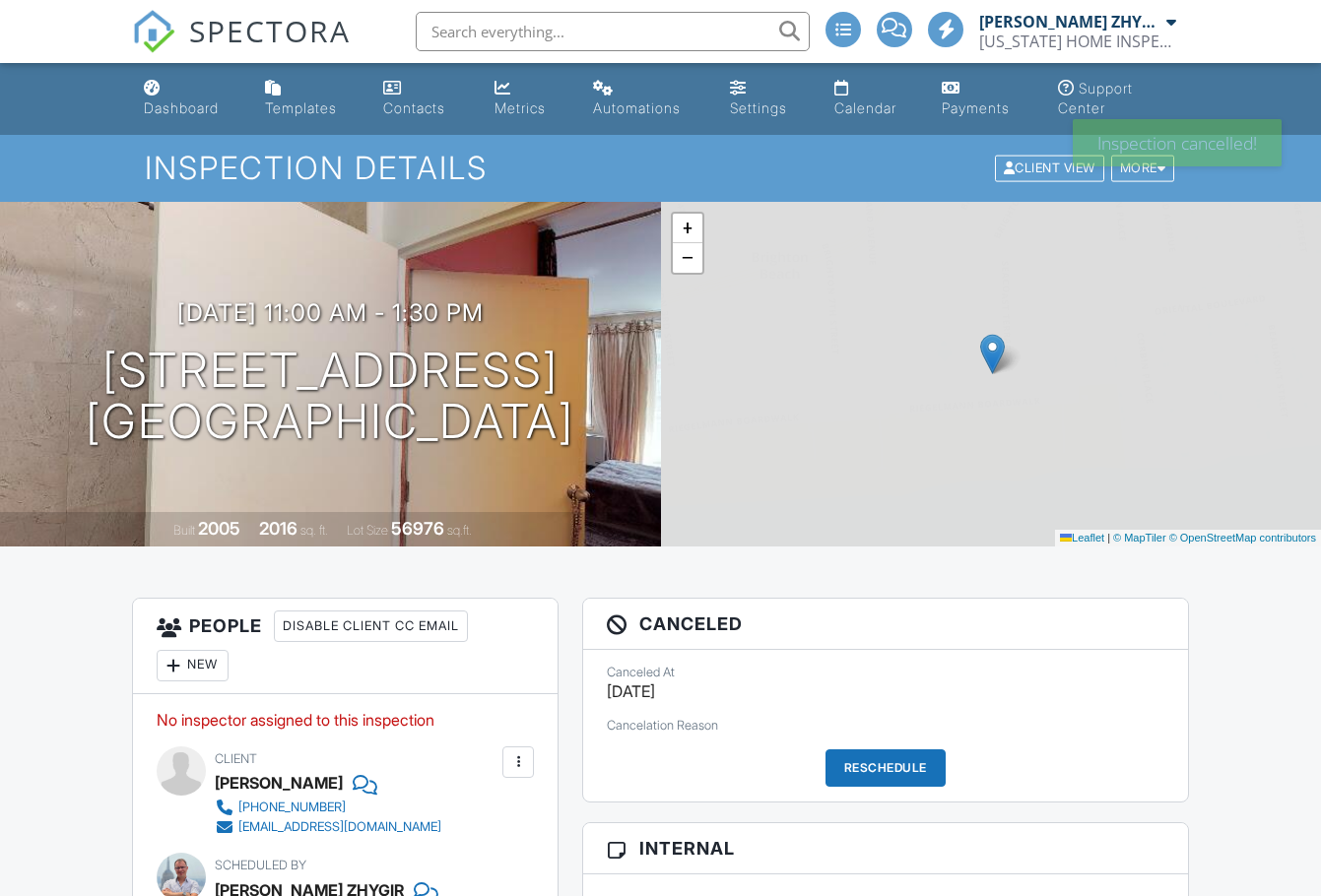 scroll, scrollTop: 0, scrollLeft: 0, axis: both 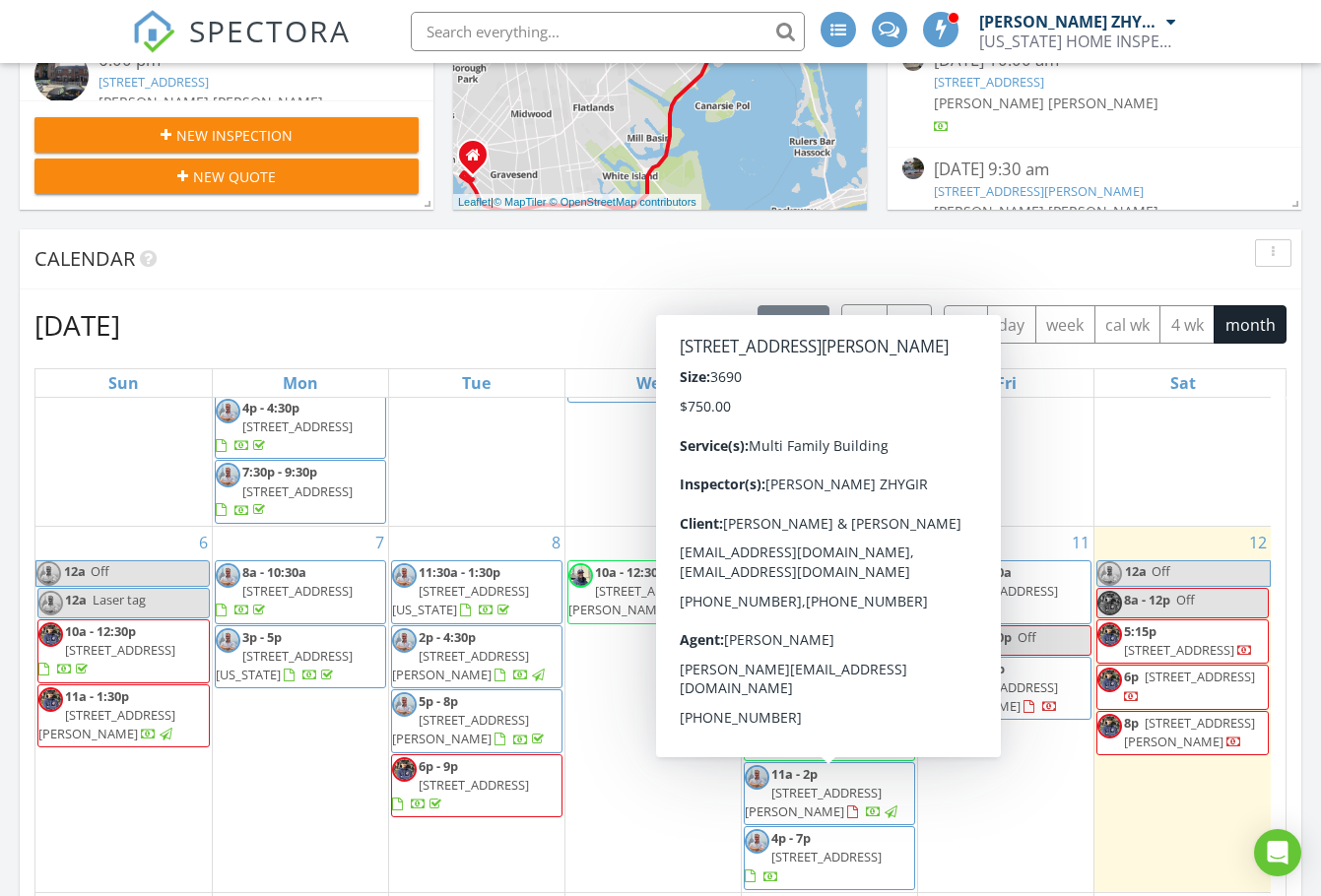 click on "44-46 Catherine St , STATEN ISLAND 10302" at bounding box center (813, 801) 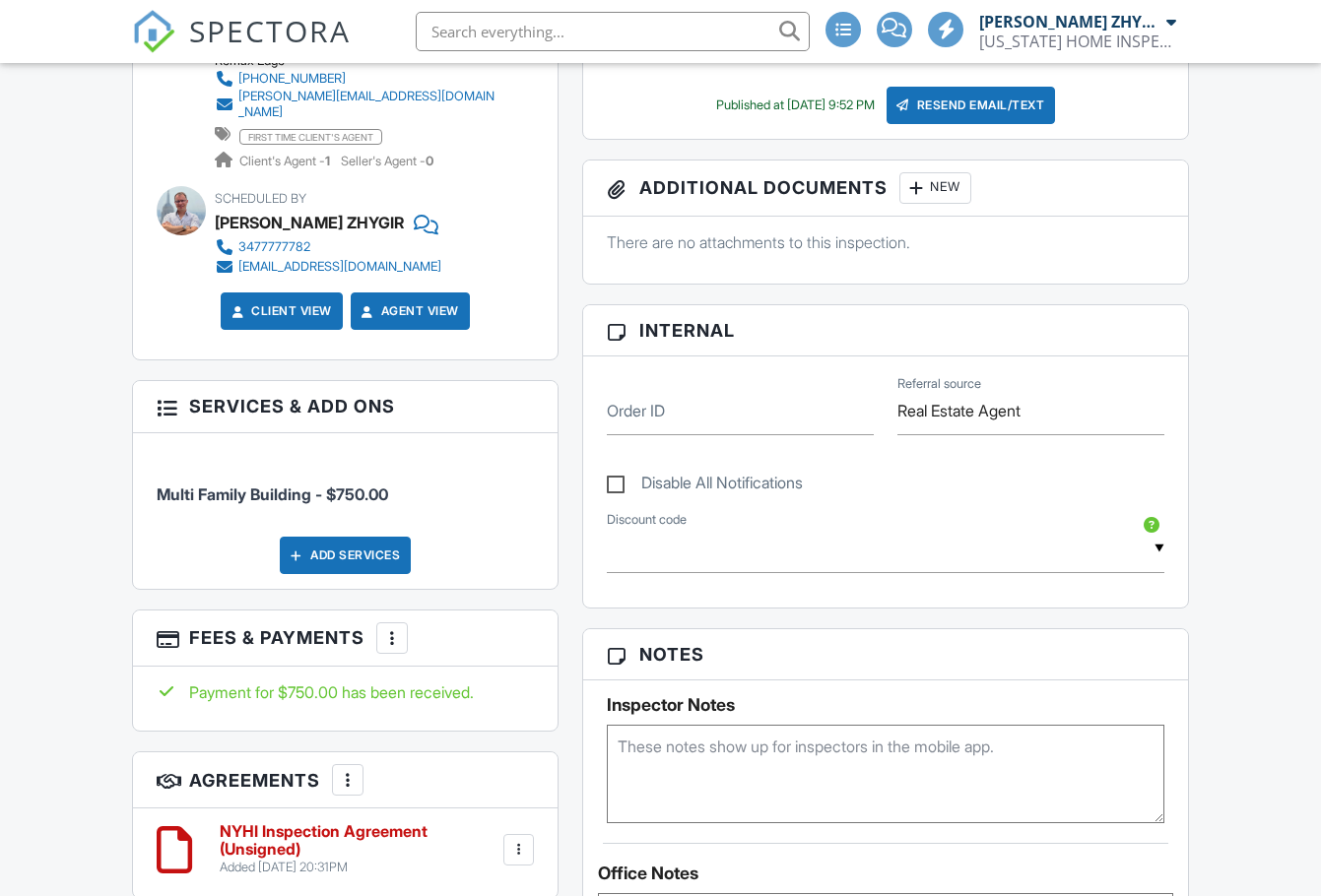 scroll, scrollTop: 1802, scrollLeft: 0, axis: vertical 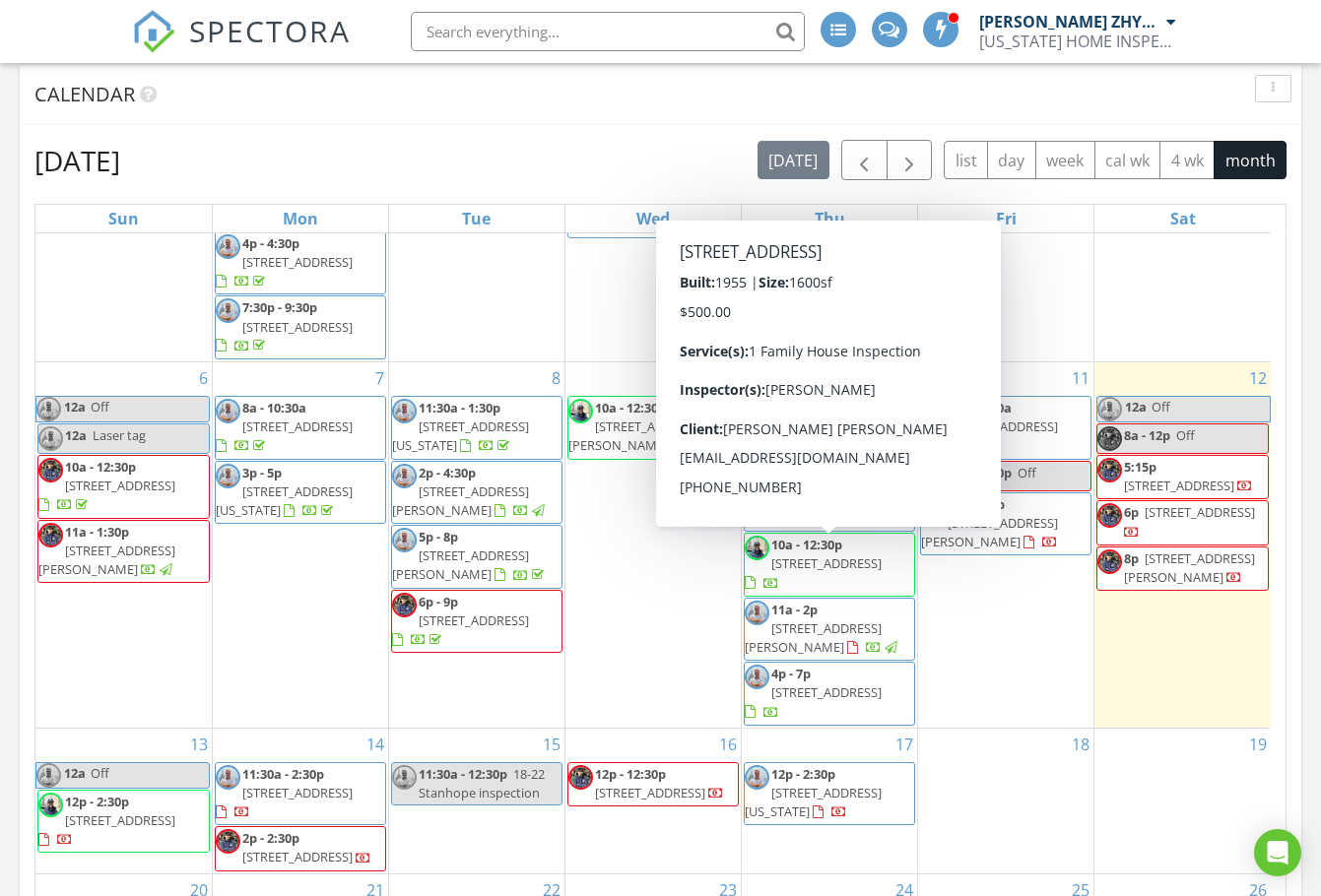 click on "4914 Avenue M, BROOKLYN 11234" at bounding box center [826, 563] 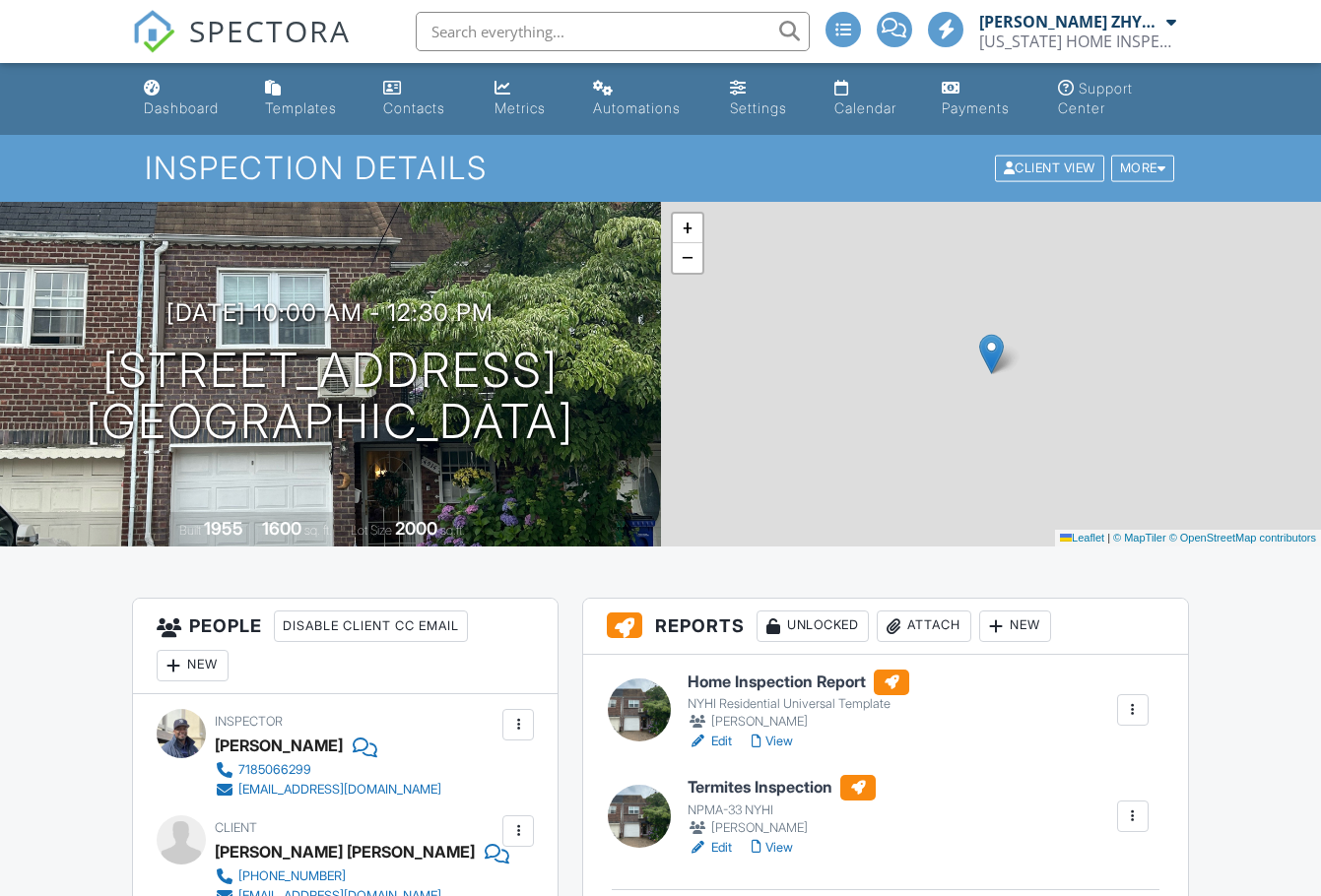 scroll, scrollTop: 0, scrollLeft: 0, axis: both 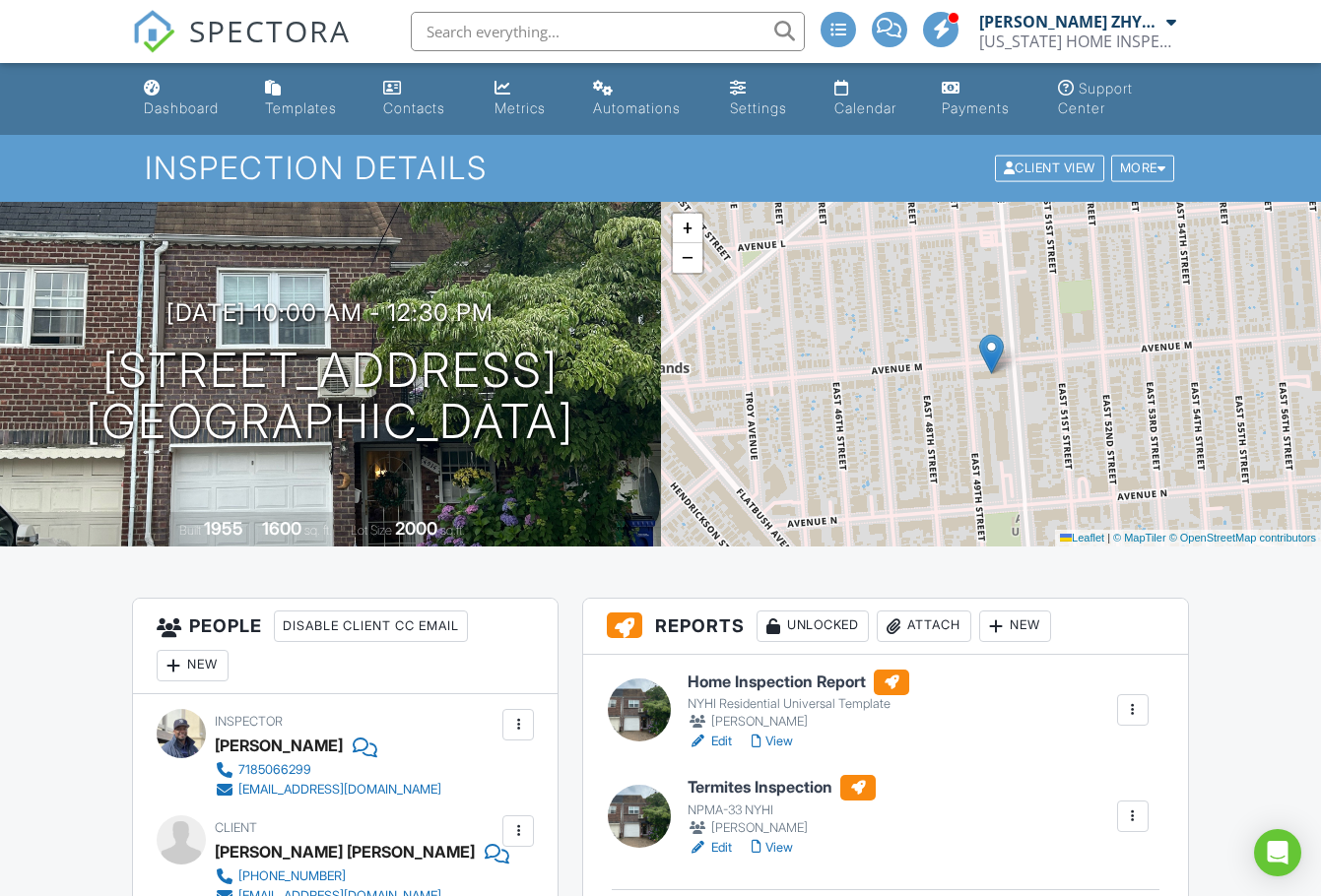 click on "View" at bounding box center [772, 741] 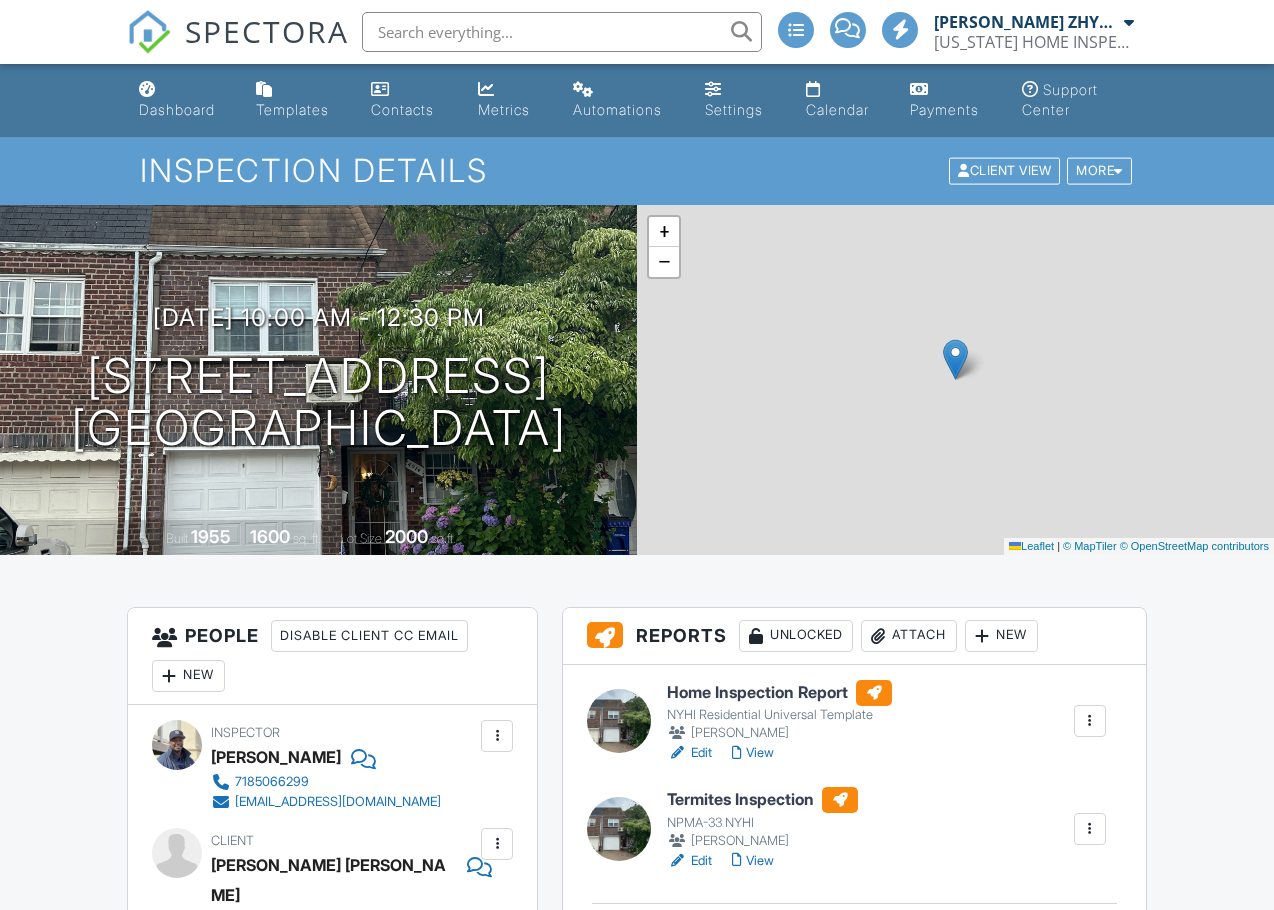 scroll, scrollTop: 333, scrollLeft: 0, axis: vertical 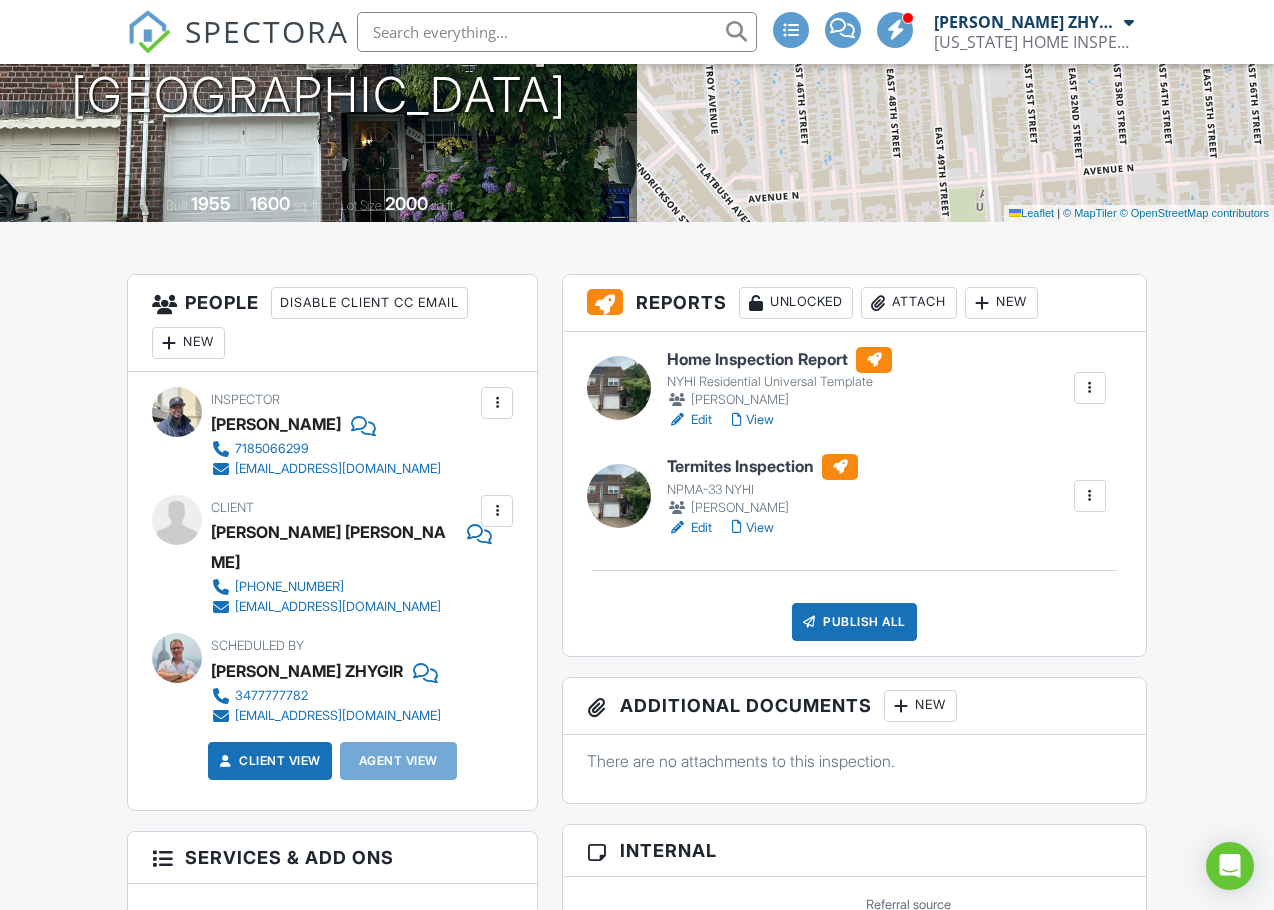 click on "Edit" at bounding box center [689, 528] 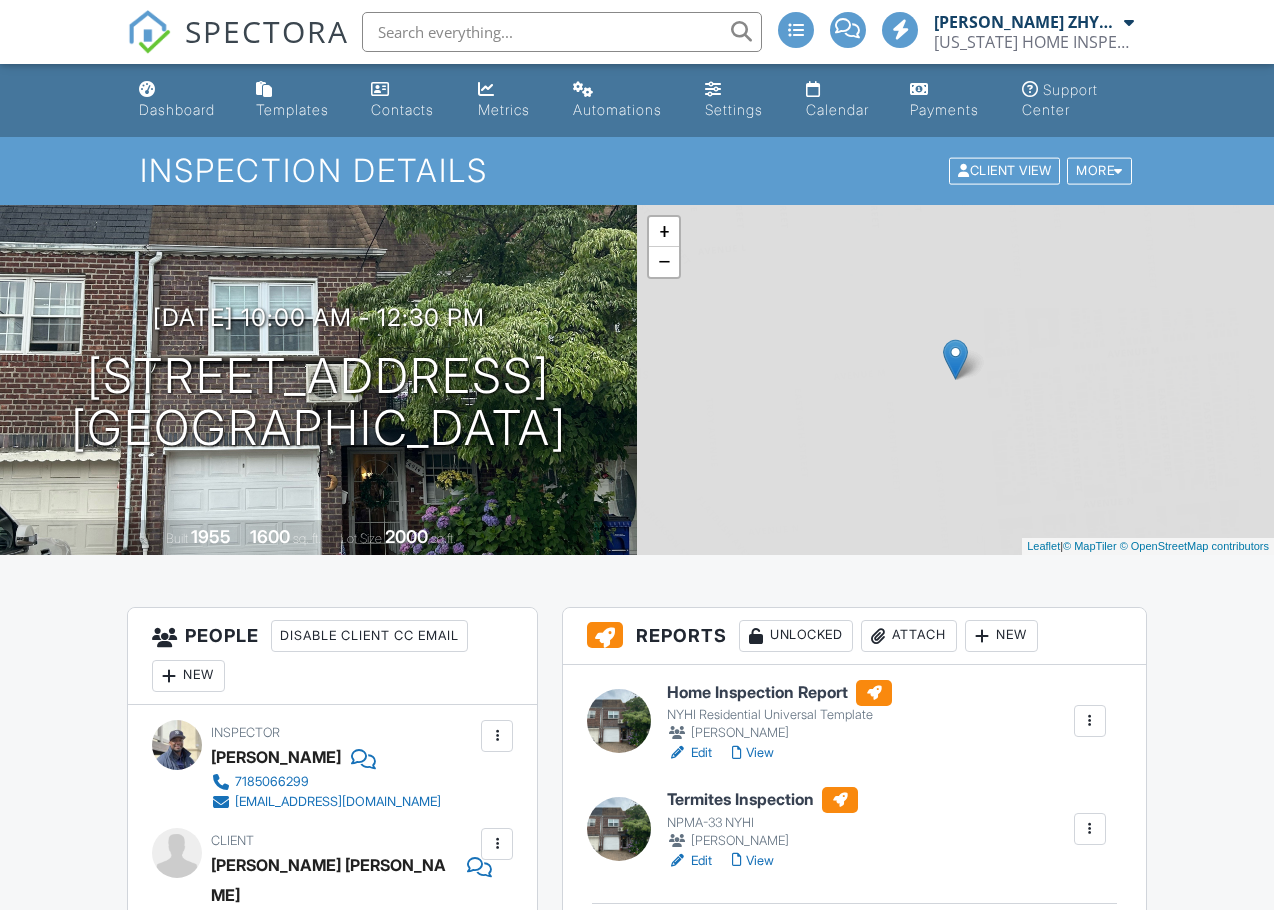 scroll, scrollTop: 0, scrollLeft: 0, axis: both 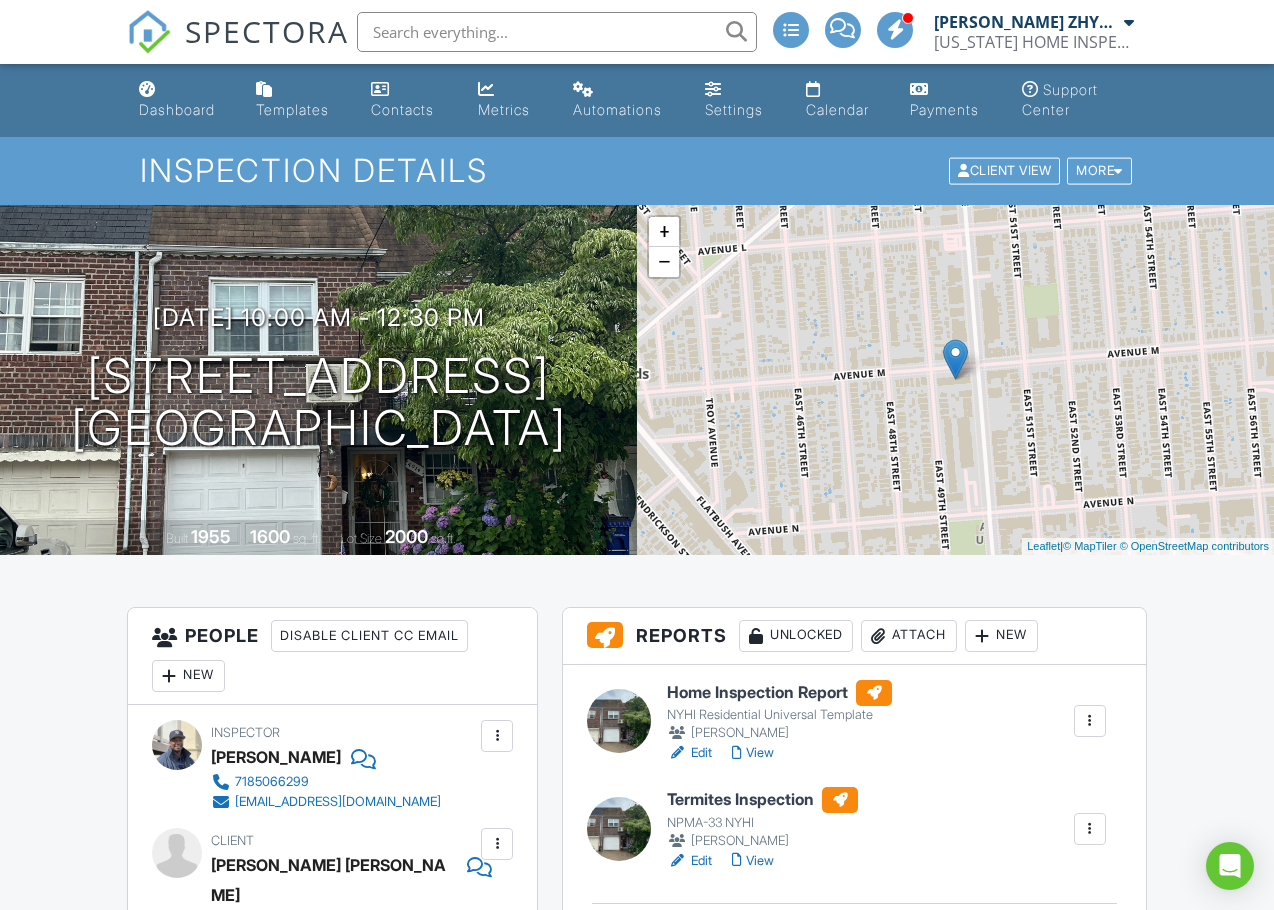 click on "Edit" at bounding box center [689, 753] 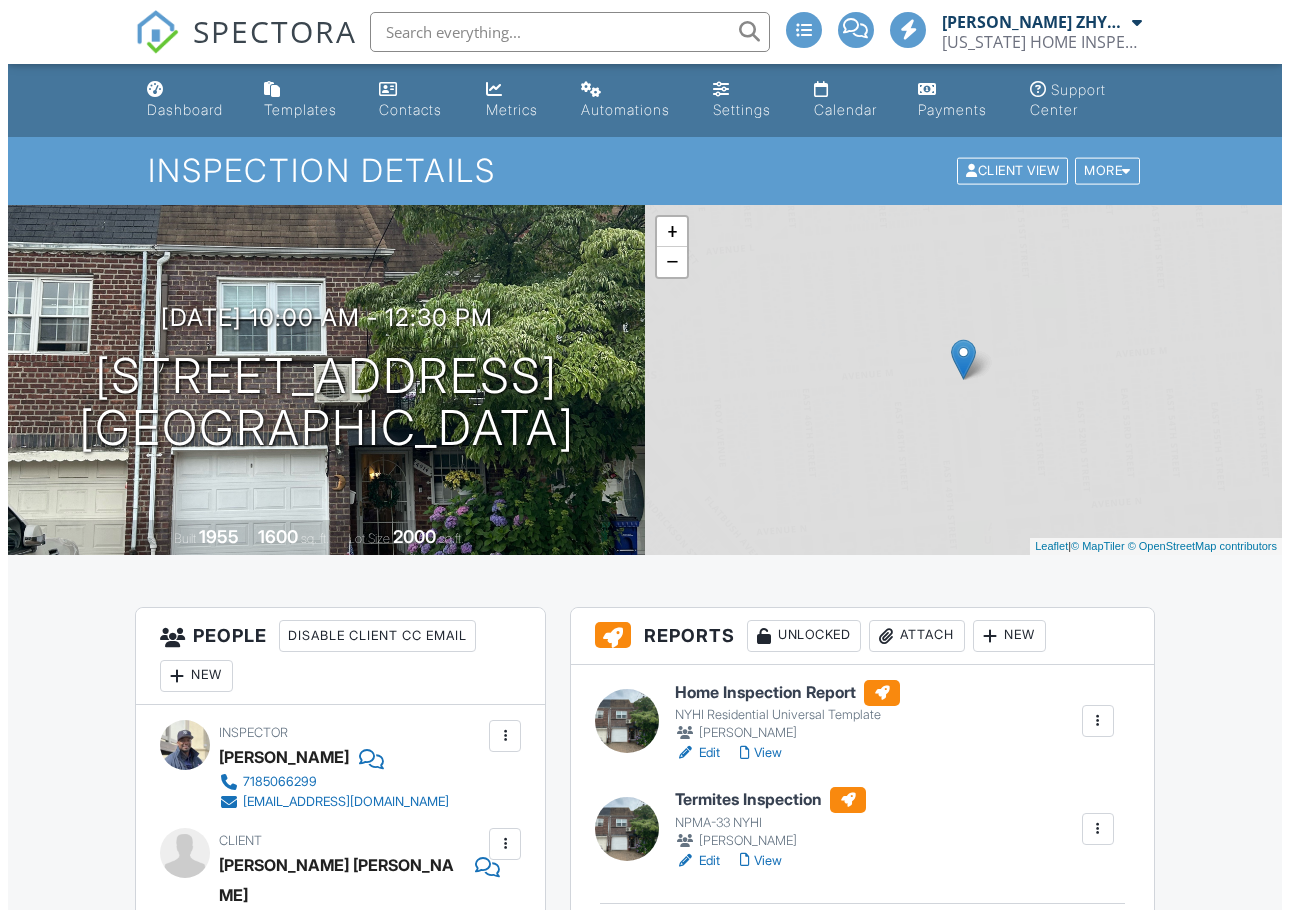 scroll, scrollTop: 0, scrollLeft: 0, axis: both 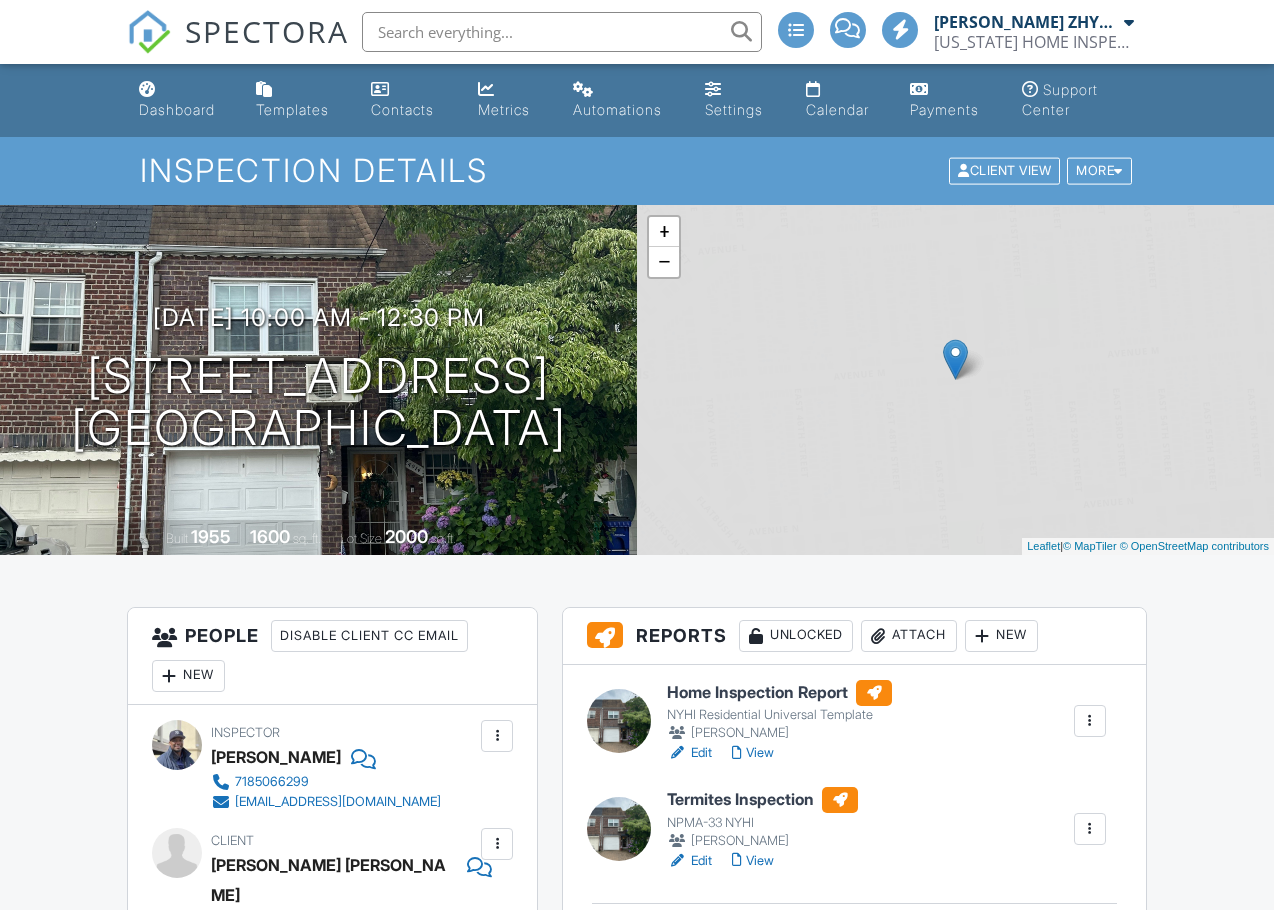 click on "Attach" at bounding box center [909, 636] 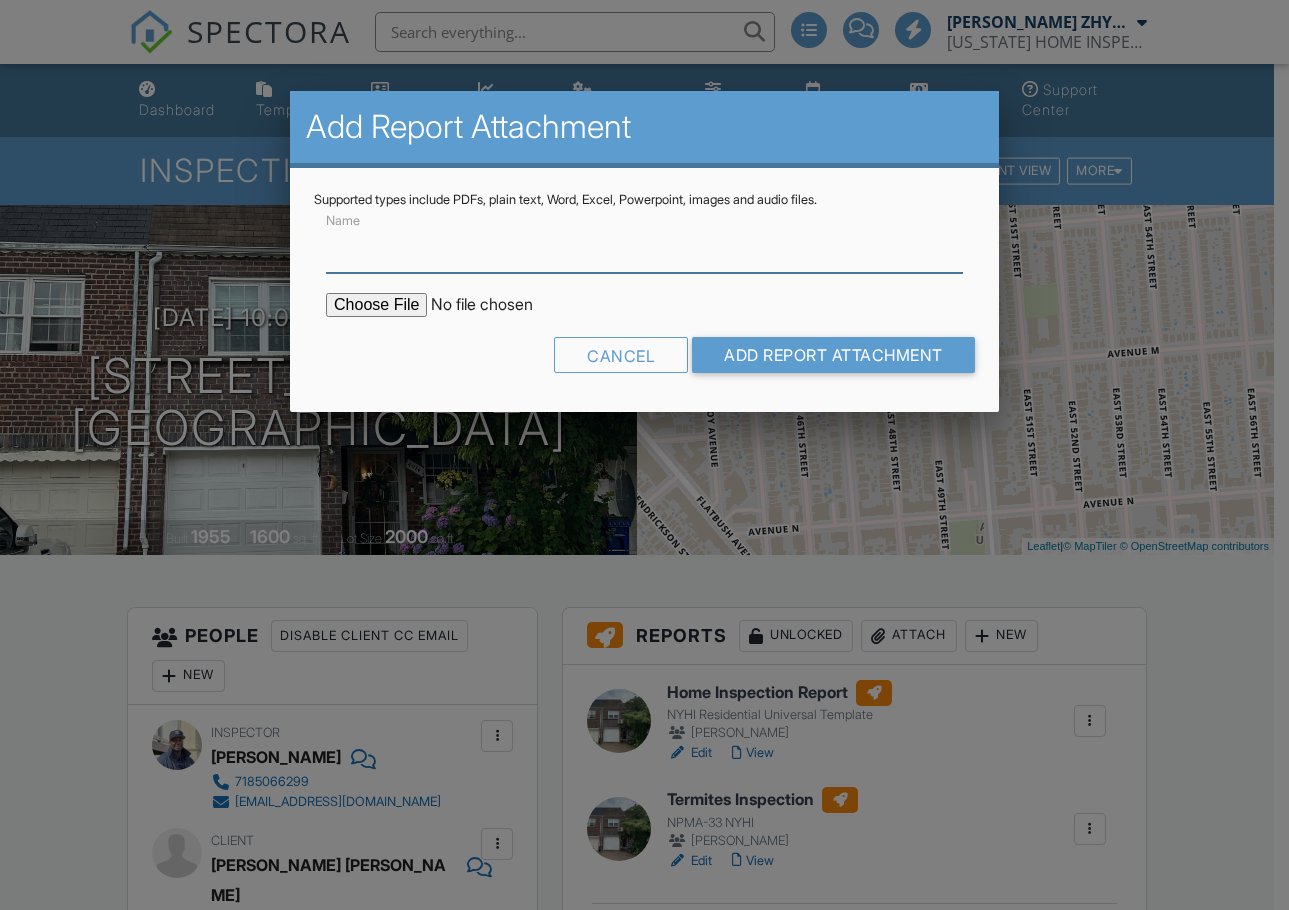 scroll, scrollTop: 0, scrollLeft: 0, axis: both 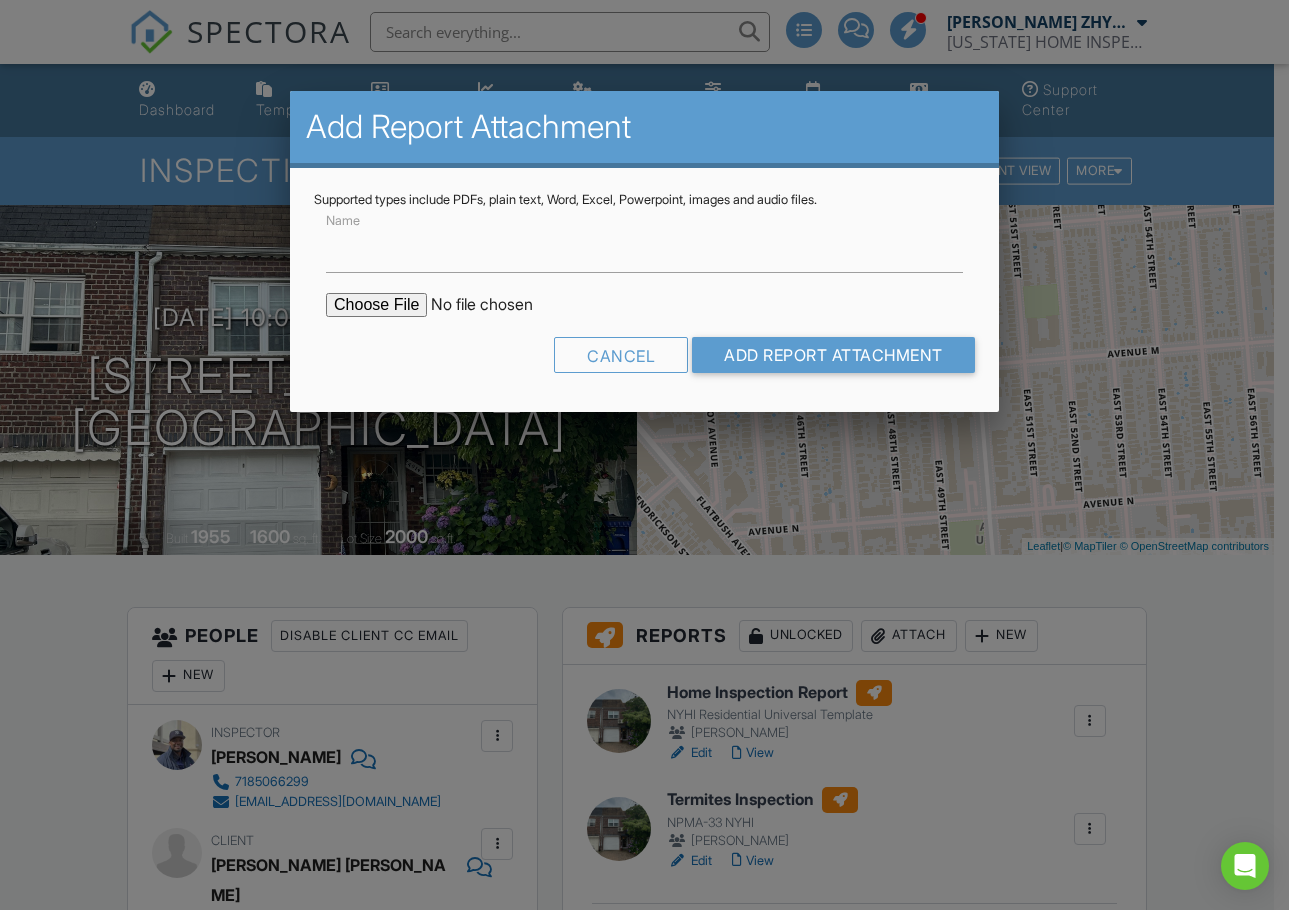 click at bounding box center [496, 305] 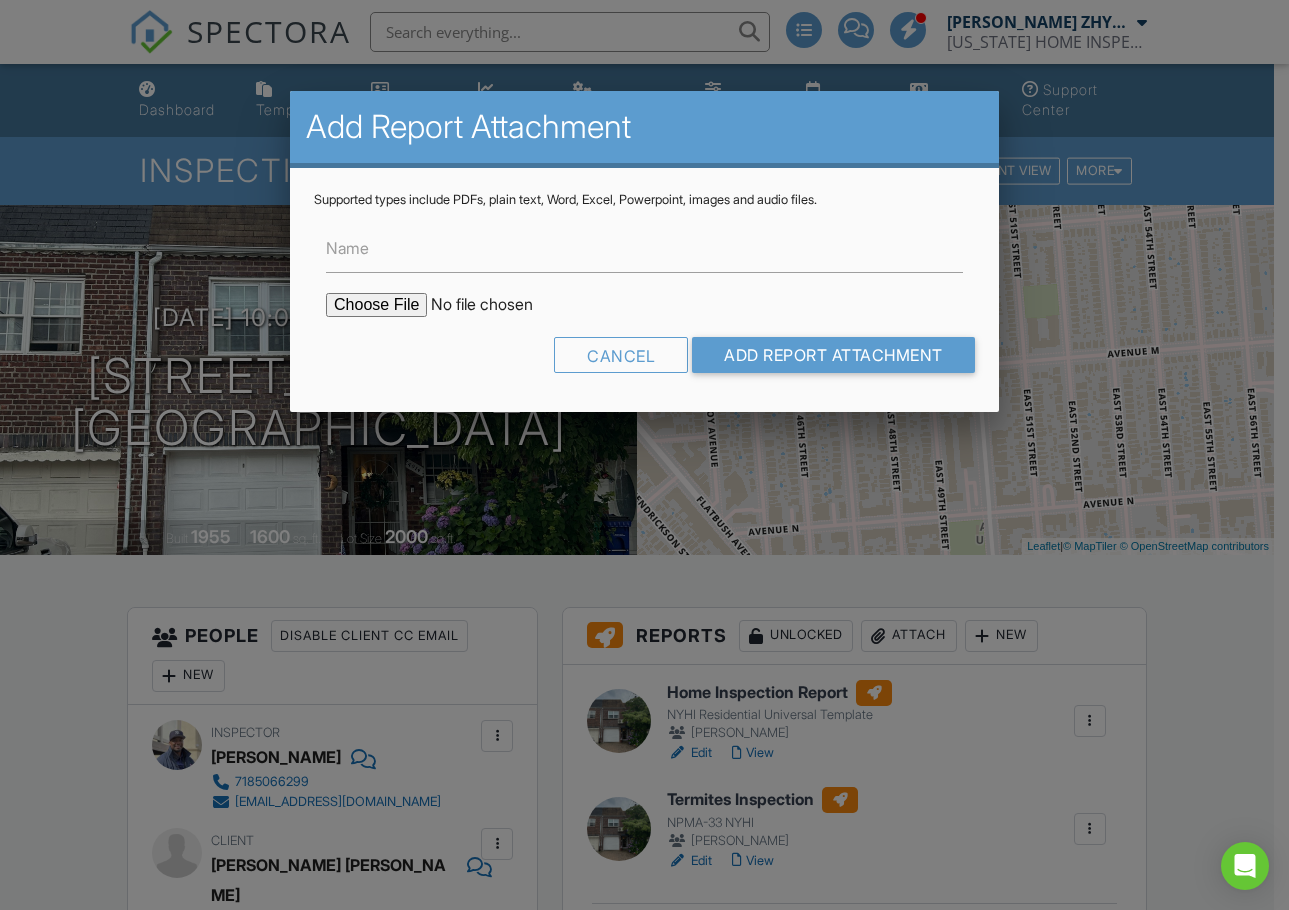 type on "C:\fakepath\4914_Avenue_M___Home_Inspection_Report.pdf" 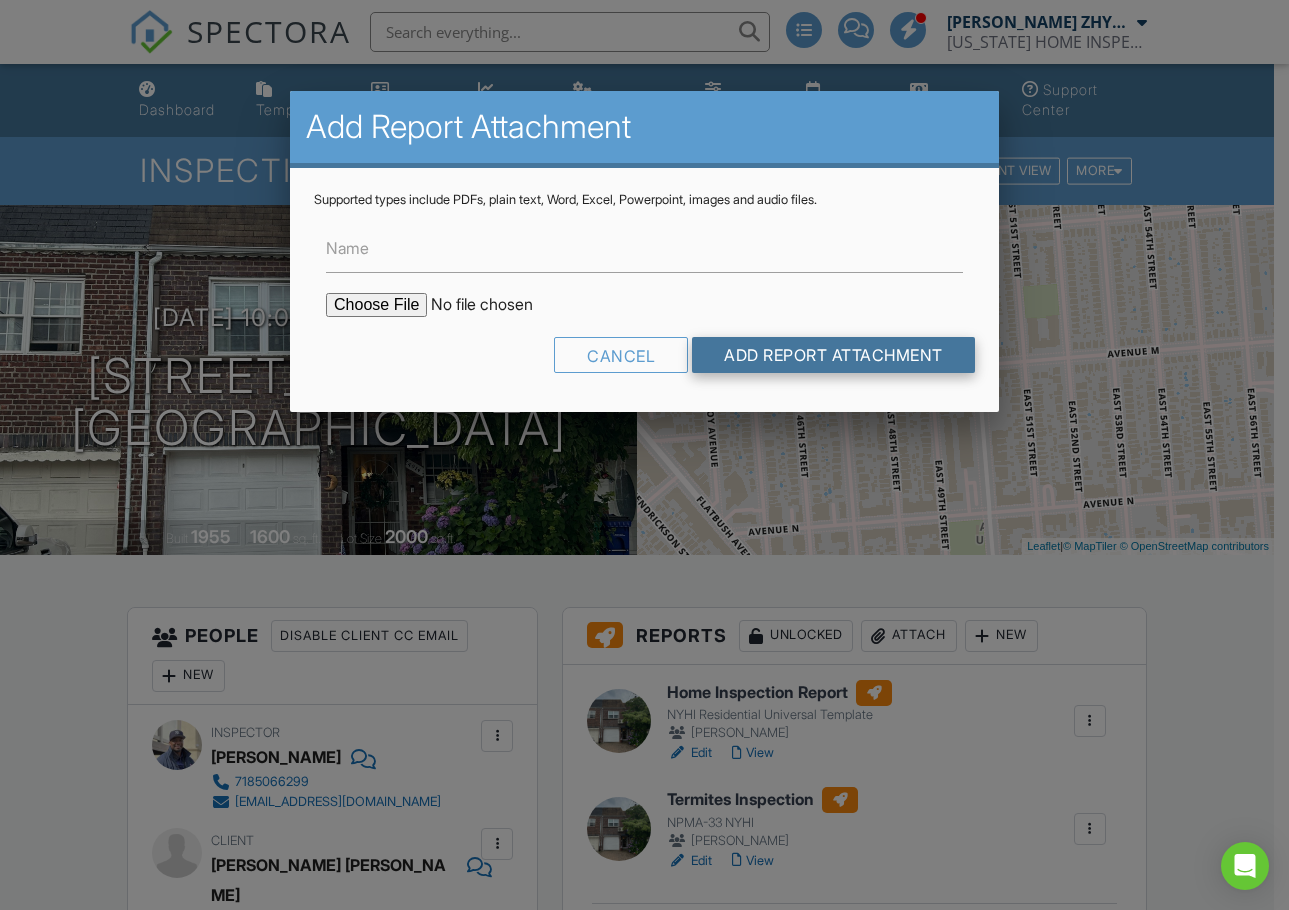 click on "Add Report Attachment" at bounding box center (833, 355) 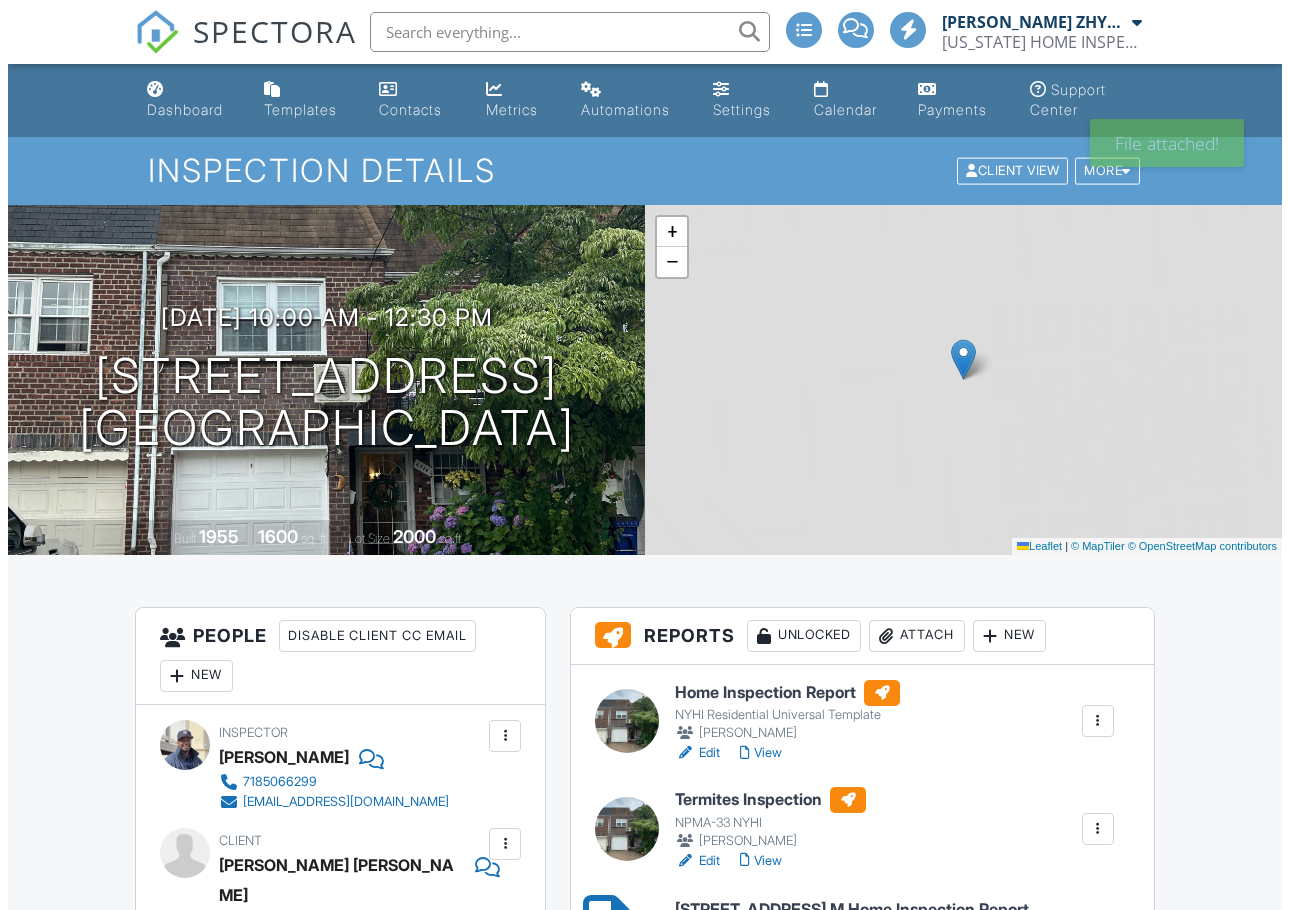 scroll, scrollTop: 0, scrollLeft: 0, axis: both 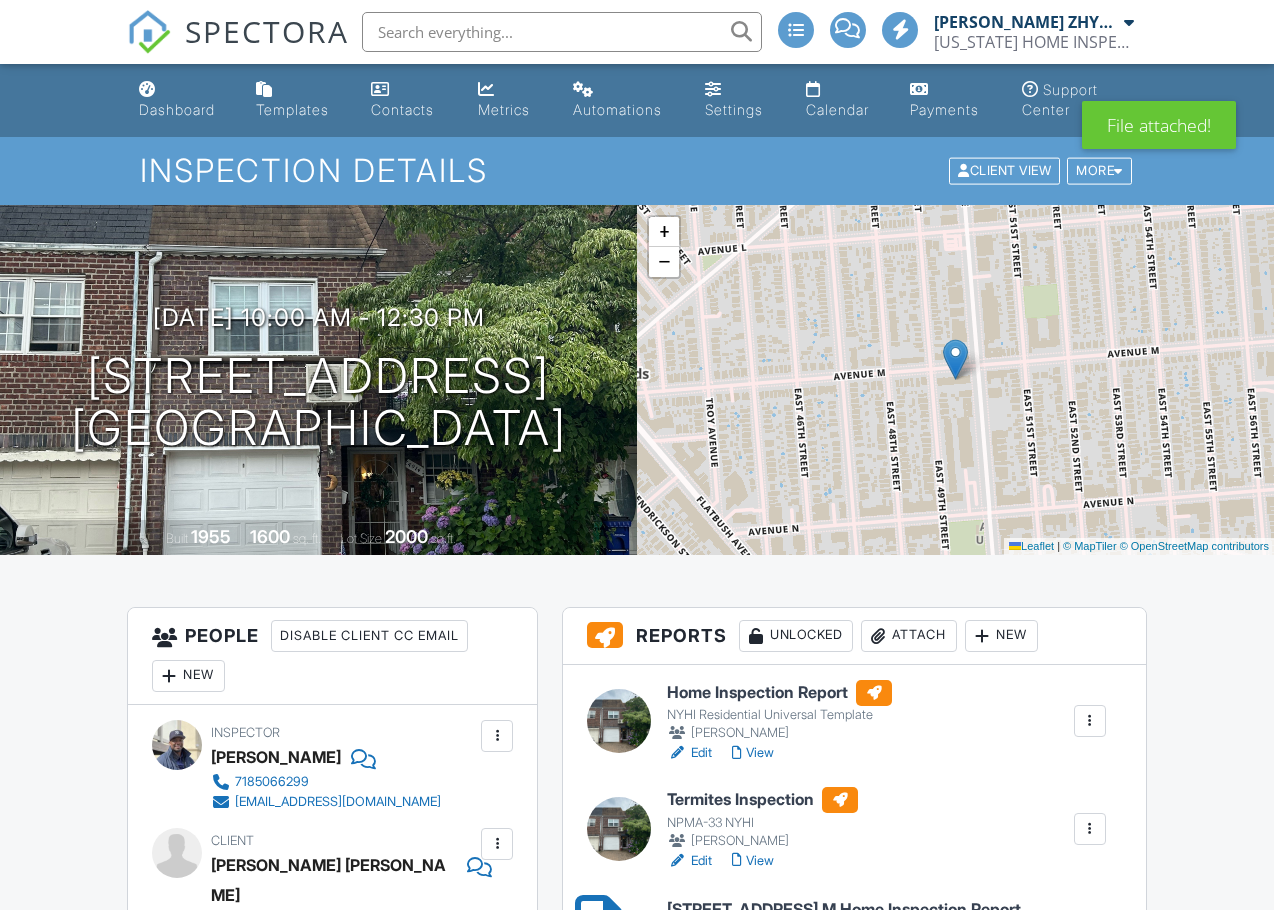 click on "Attach" at bounding box center [909, 636] 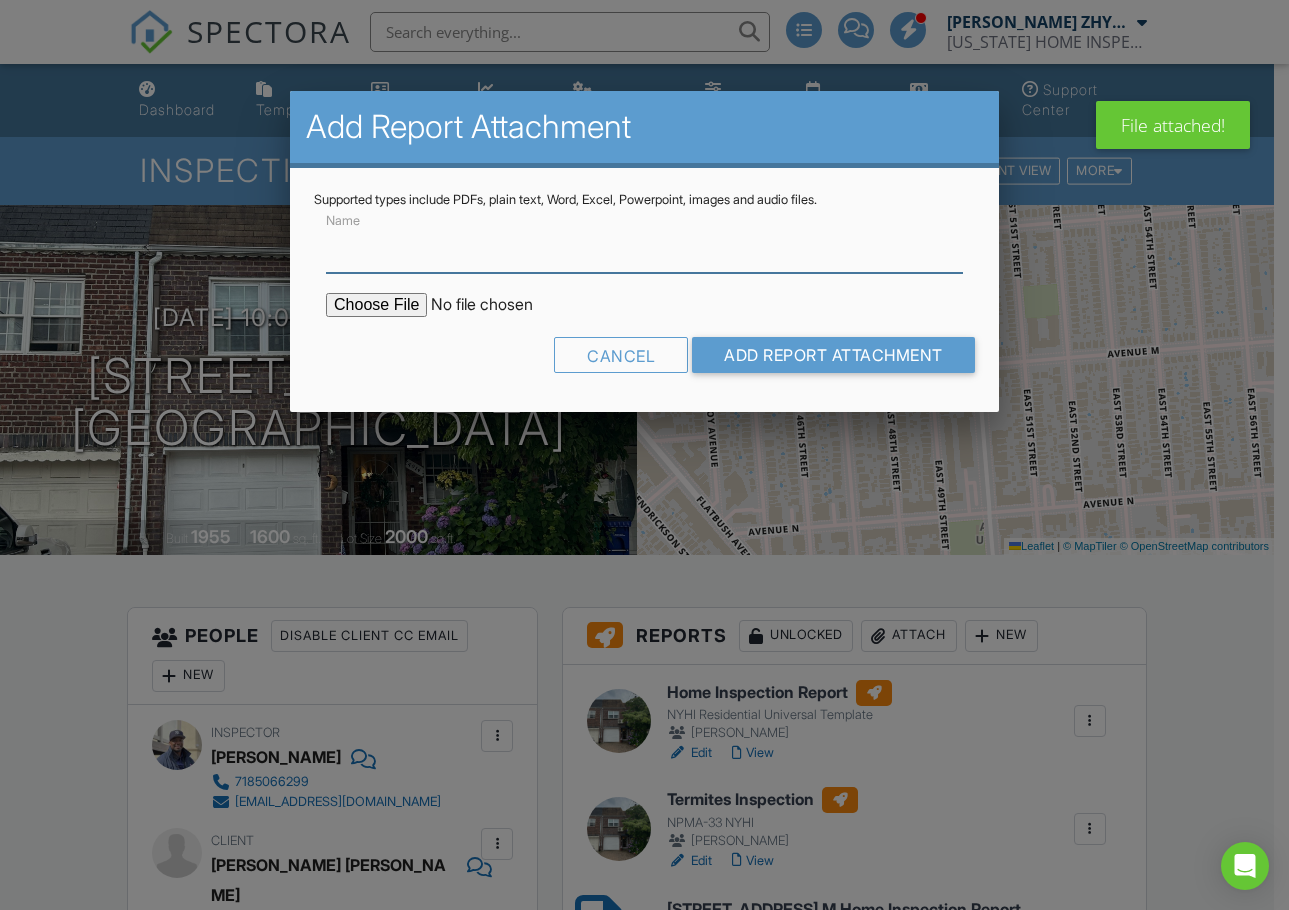 scroll, scrollTop: 0, scrollLeft: 0, axis: both 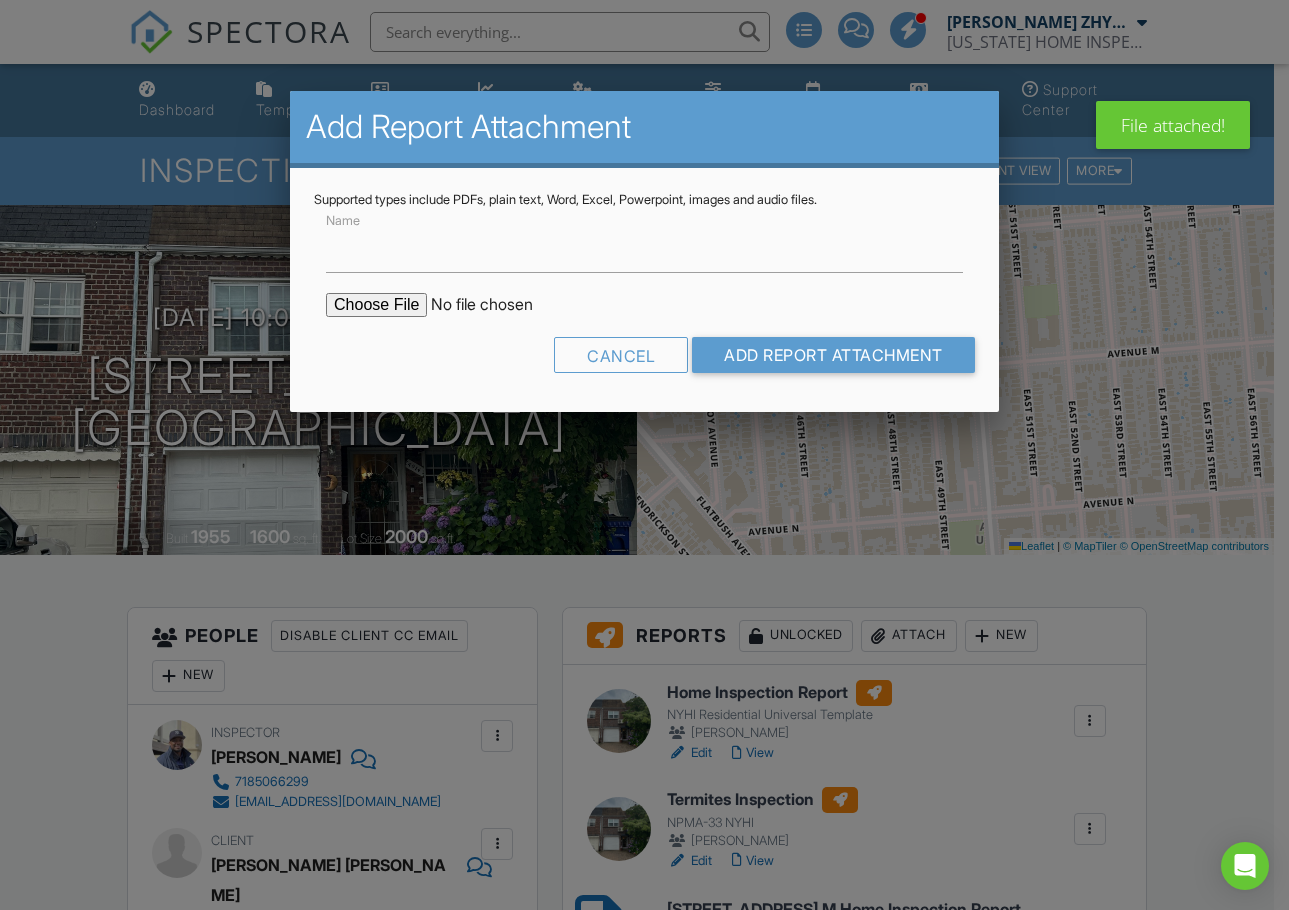 click at bounding box center (496, 305) 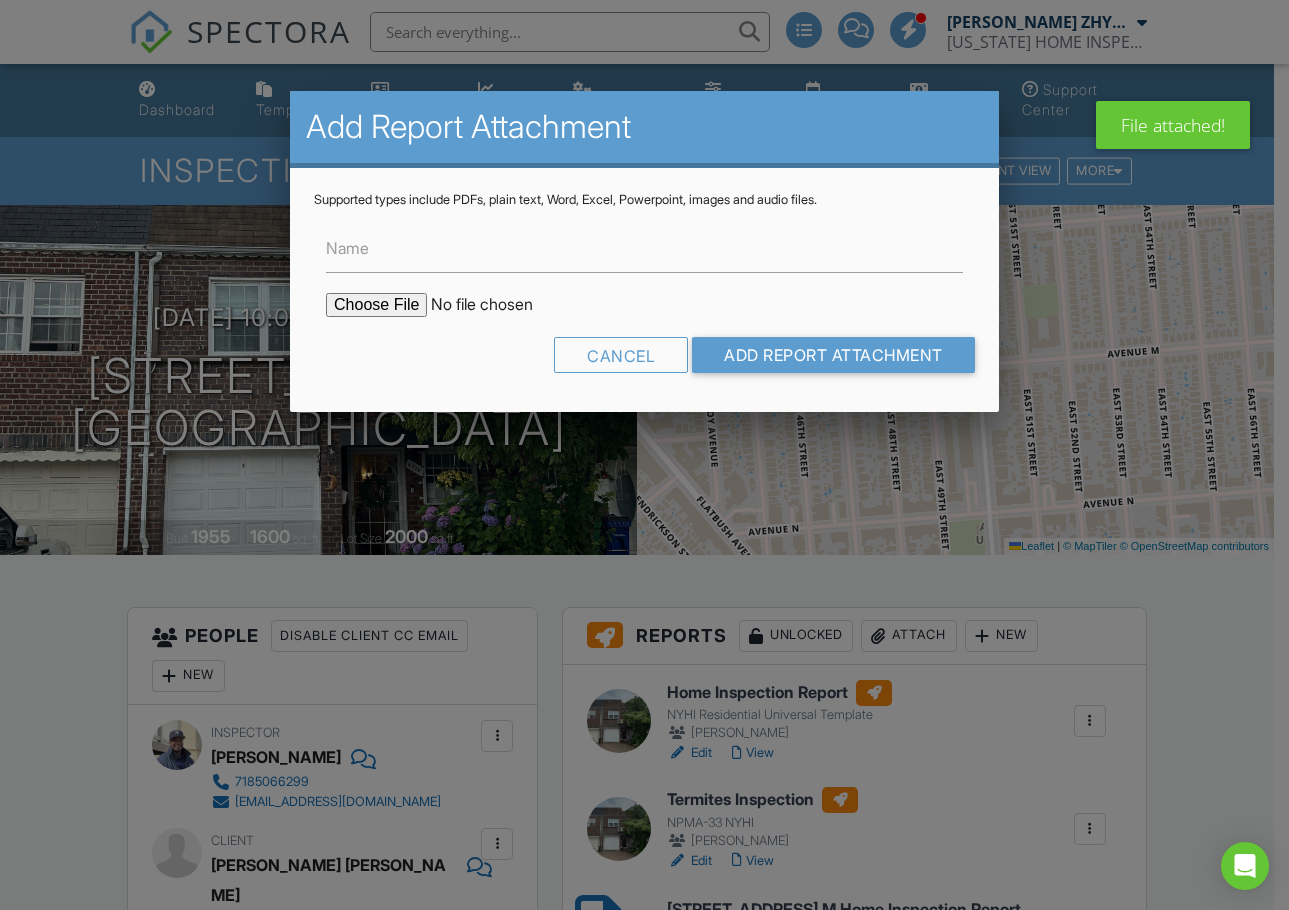 type on "C:\fakepath\4914_Avenue_M___Termites_Inspection.pdf" 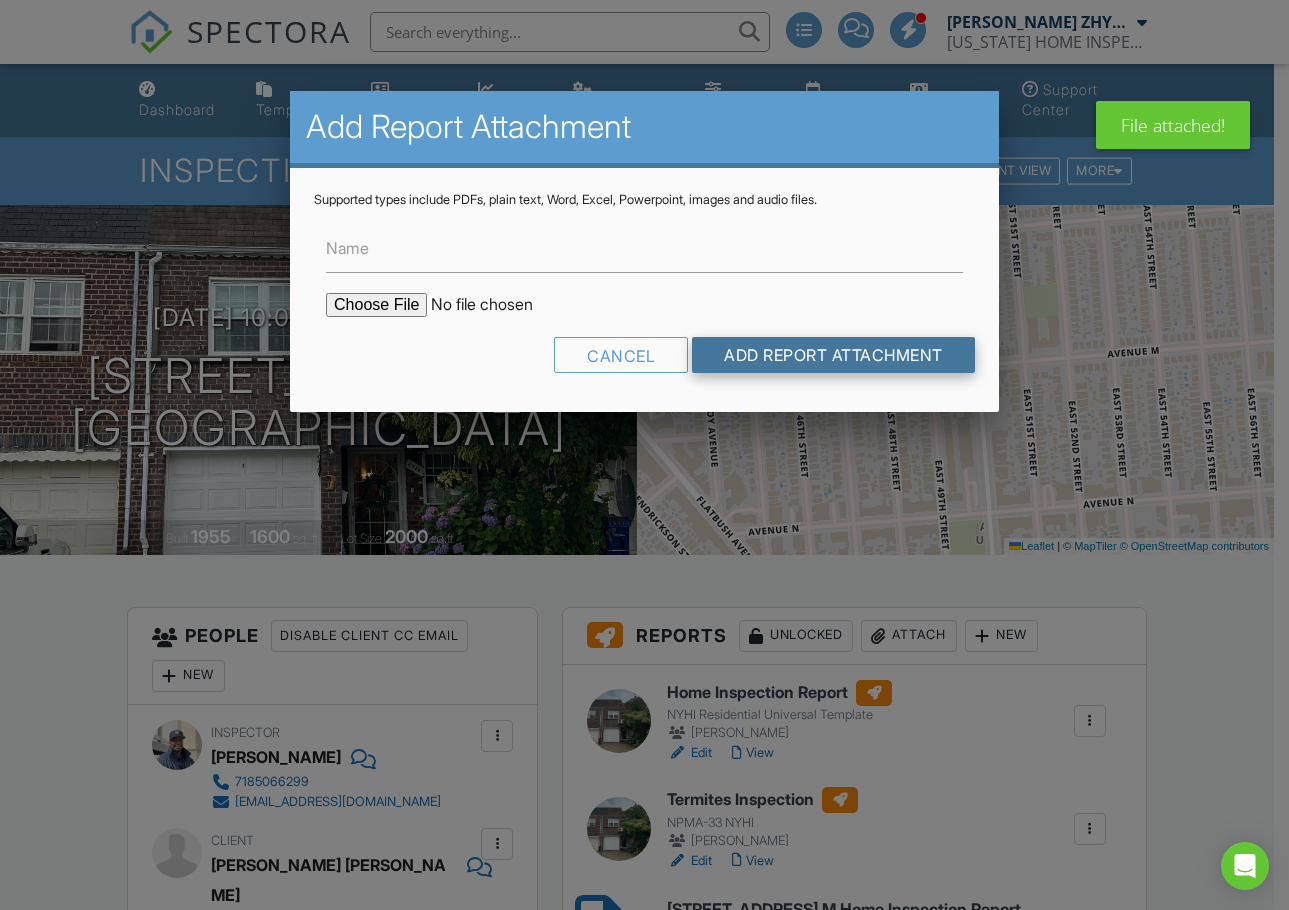 click on "Add Report Attachment" at bounding box center [833, 355] 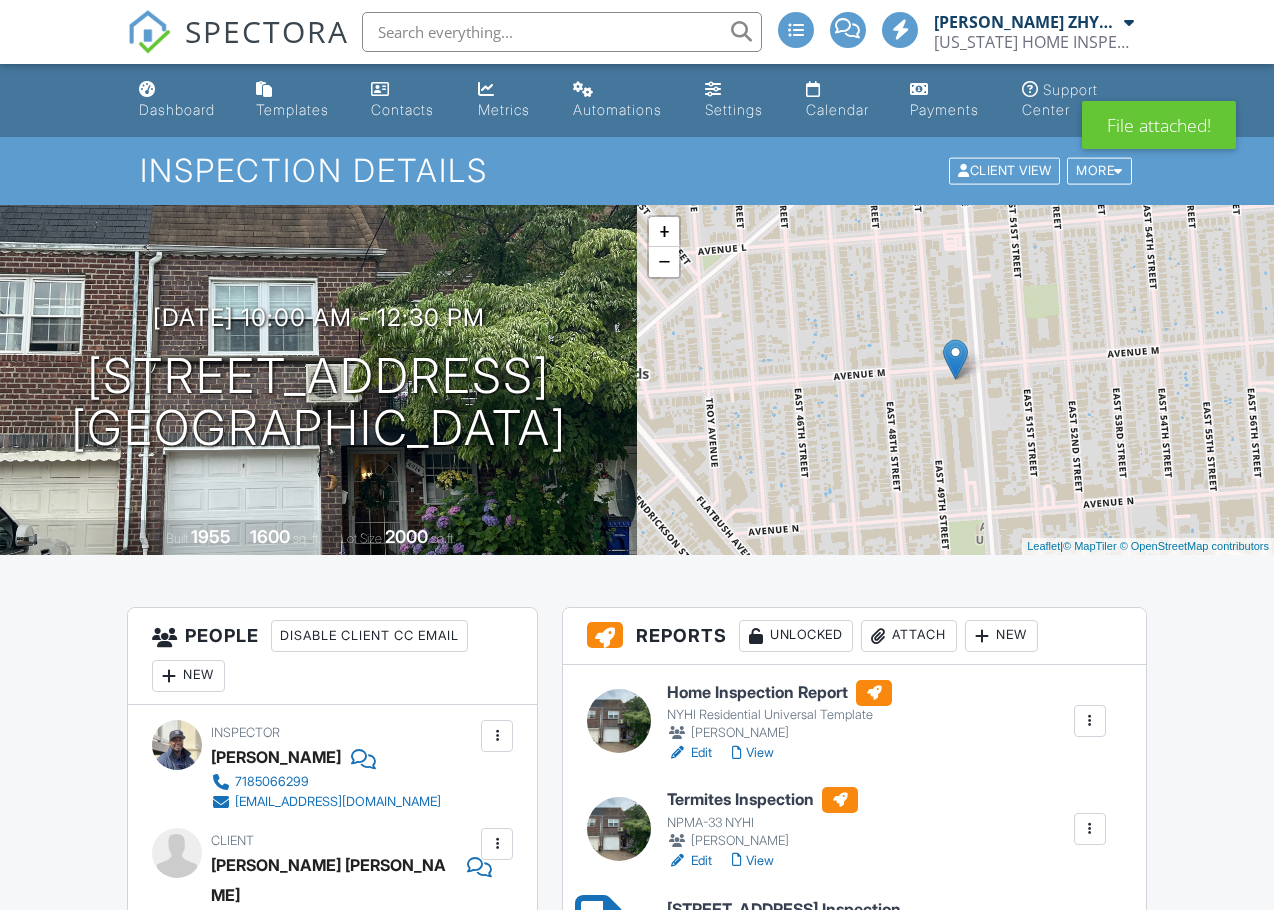 scroll, scrollTop: 333, scrollLeft: 0, axis: vertical 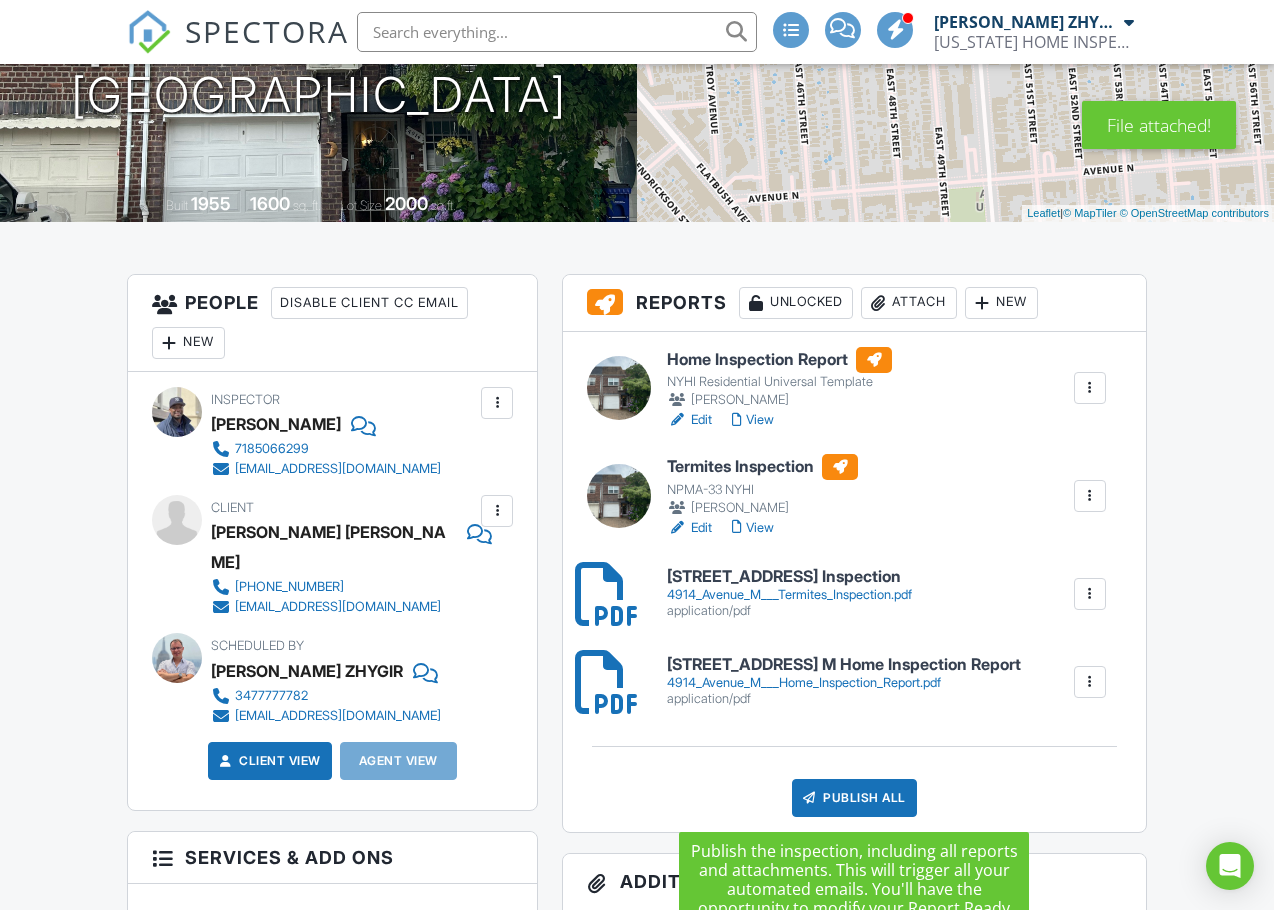 click on "Publish All" at bounding box center [854, 798] 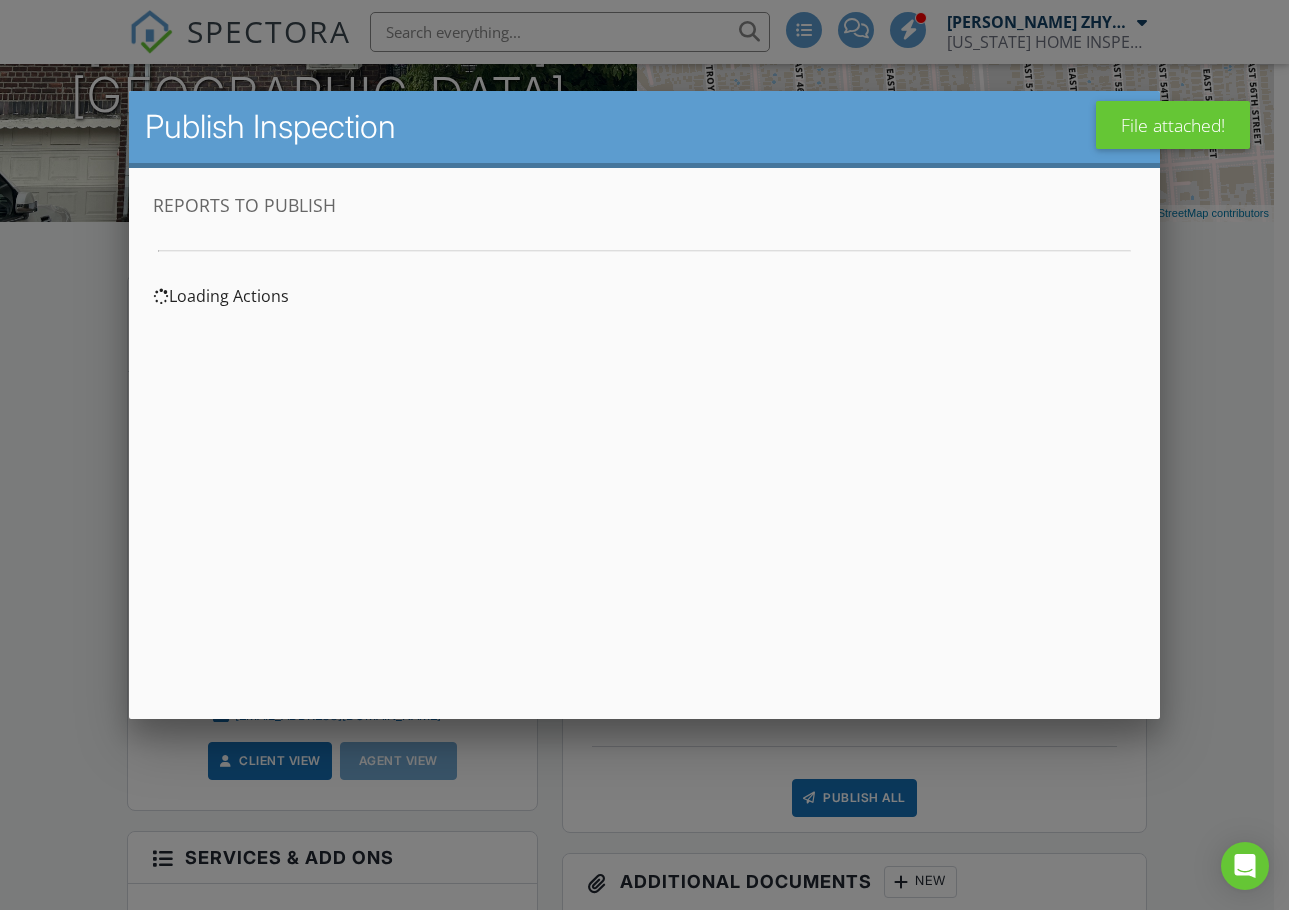 scroll, scrollTop: 0, scrollLeft: 0, axis: both 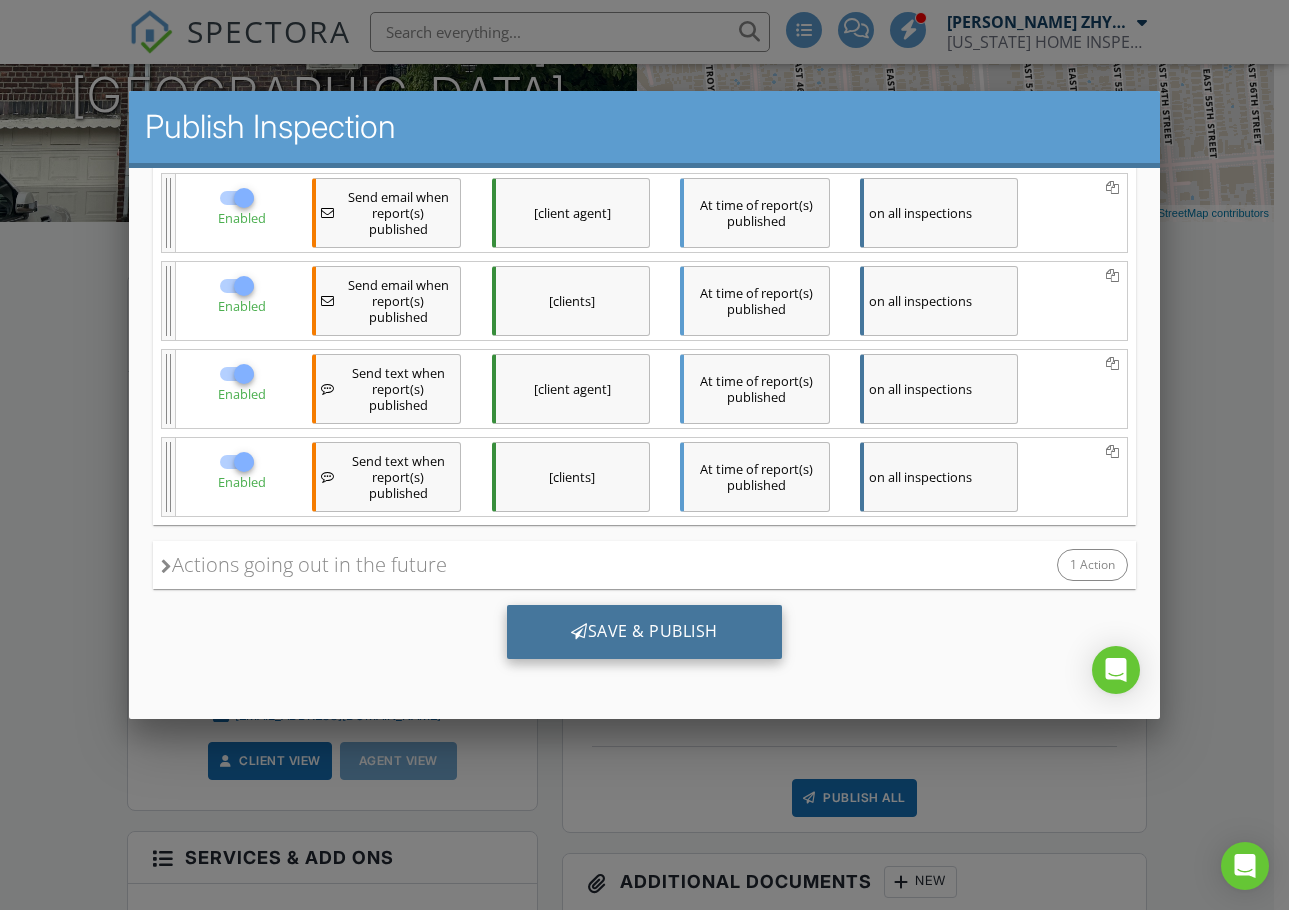 click on "Save & Publish" at bounding box center (643, 632) 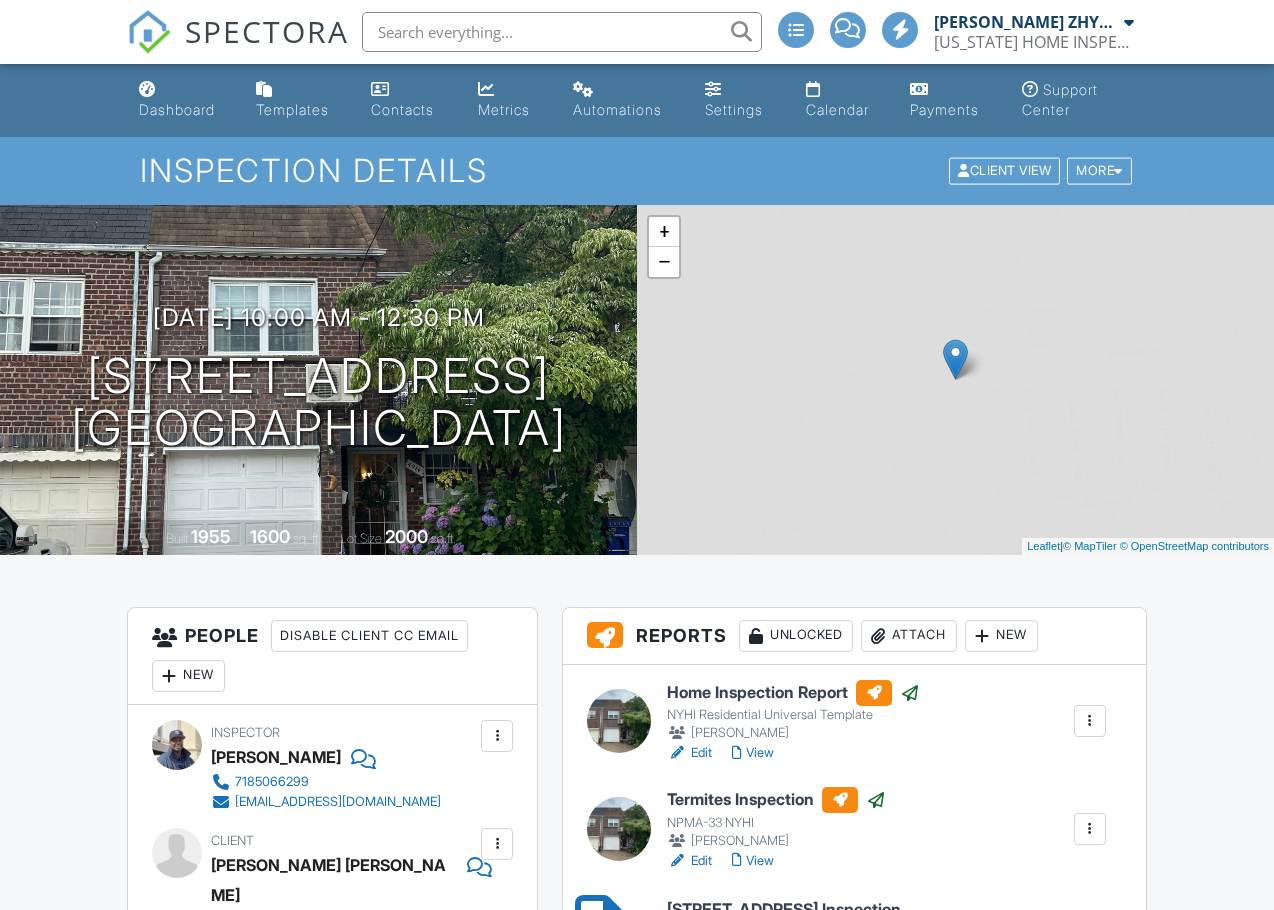 scroll, scrollTop: 0, scrollLeft: 0, axis: both 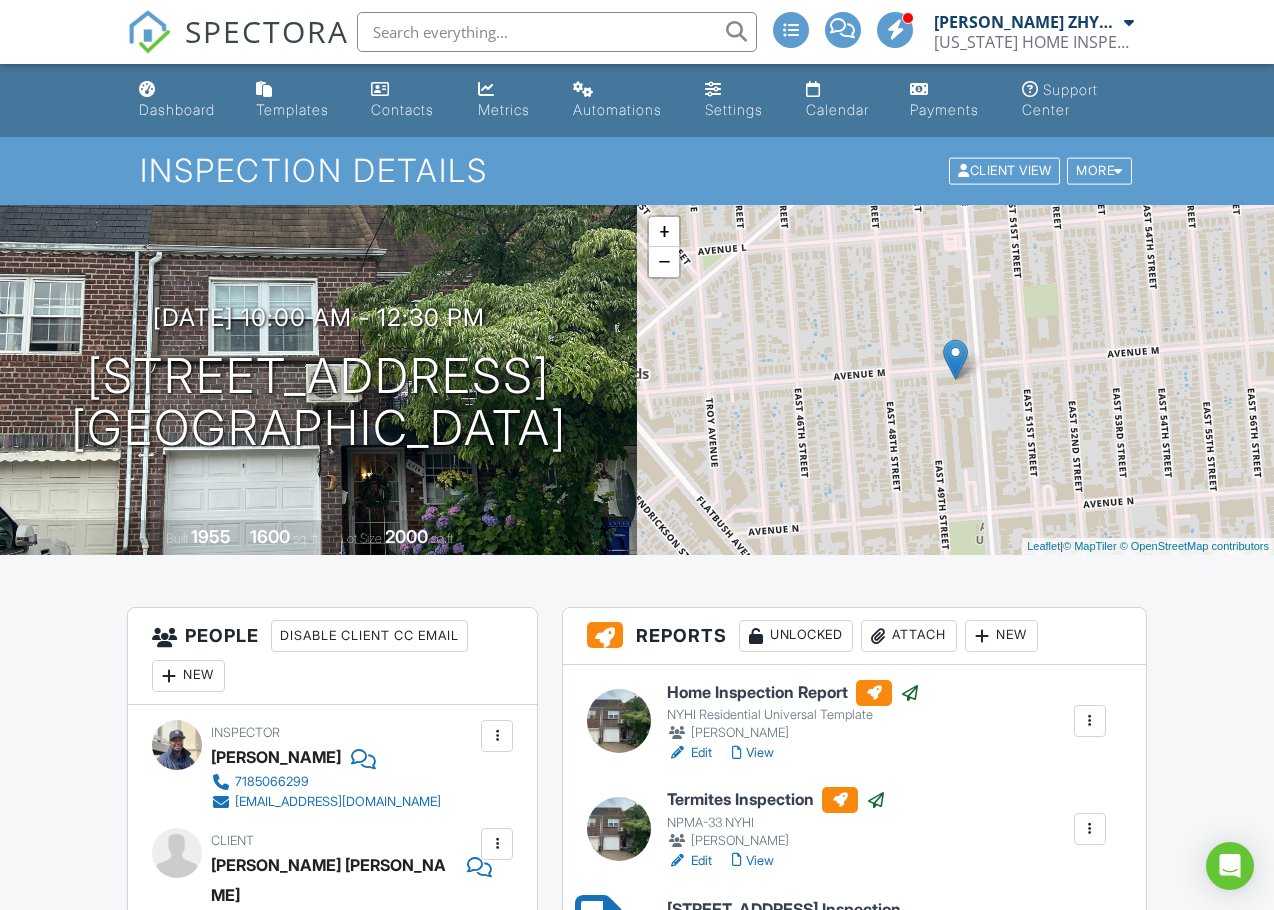 click on "Dashboard" at bounding box center [177, 109] 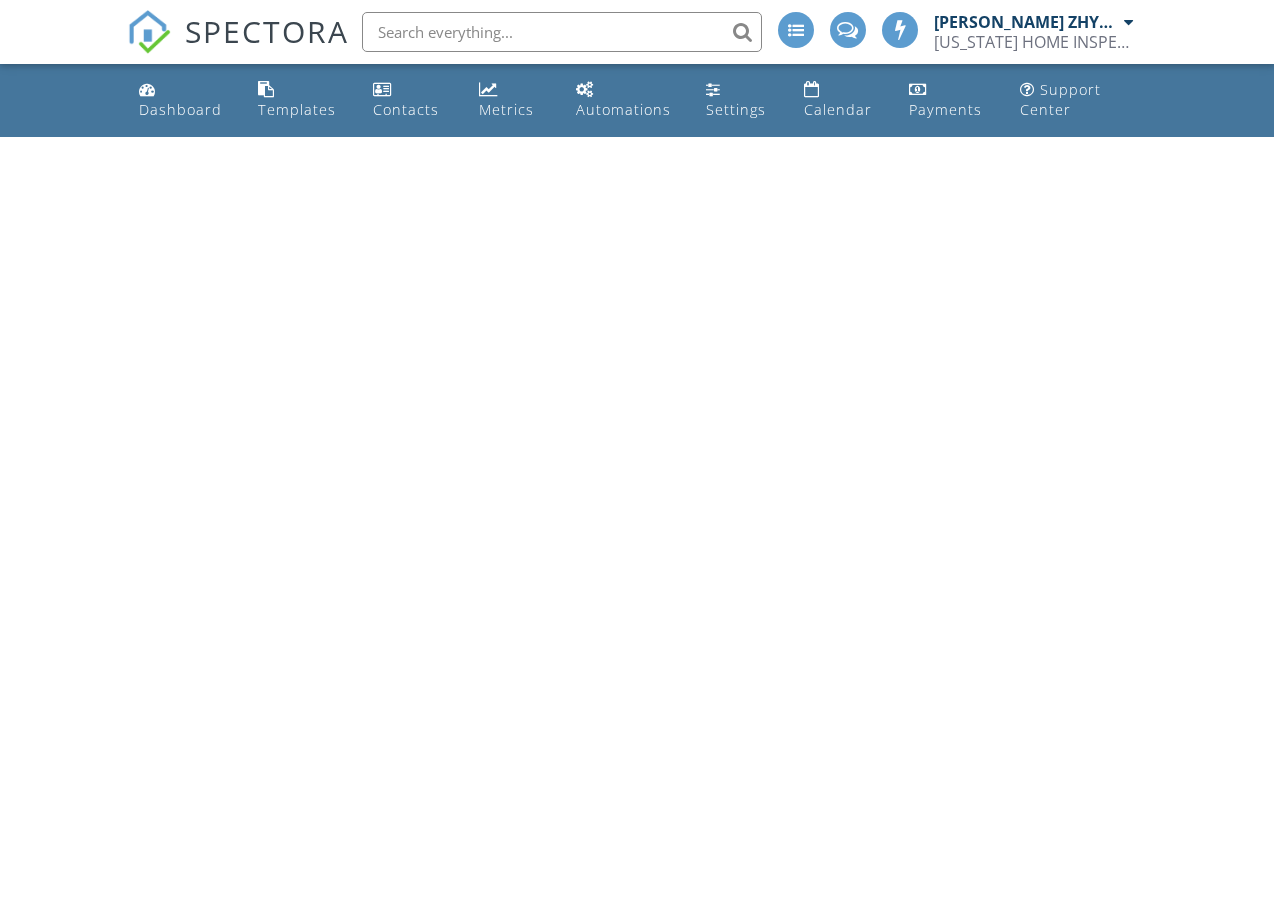 scroll, scrollTop: 0, scrollLeft: 0, axis: both 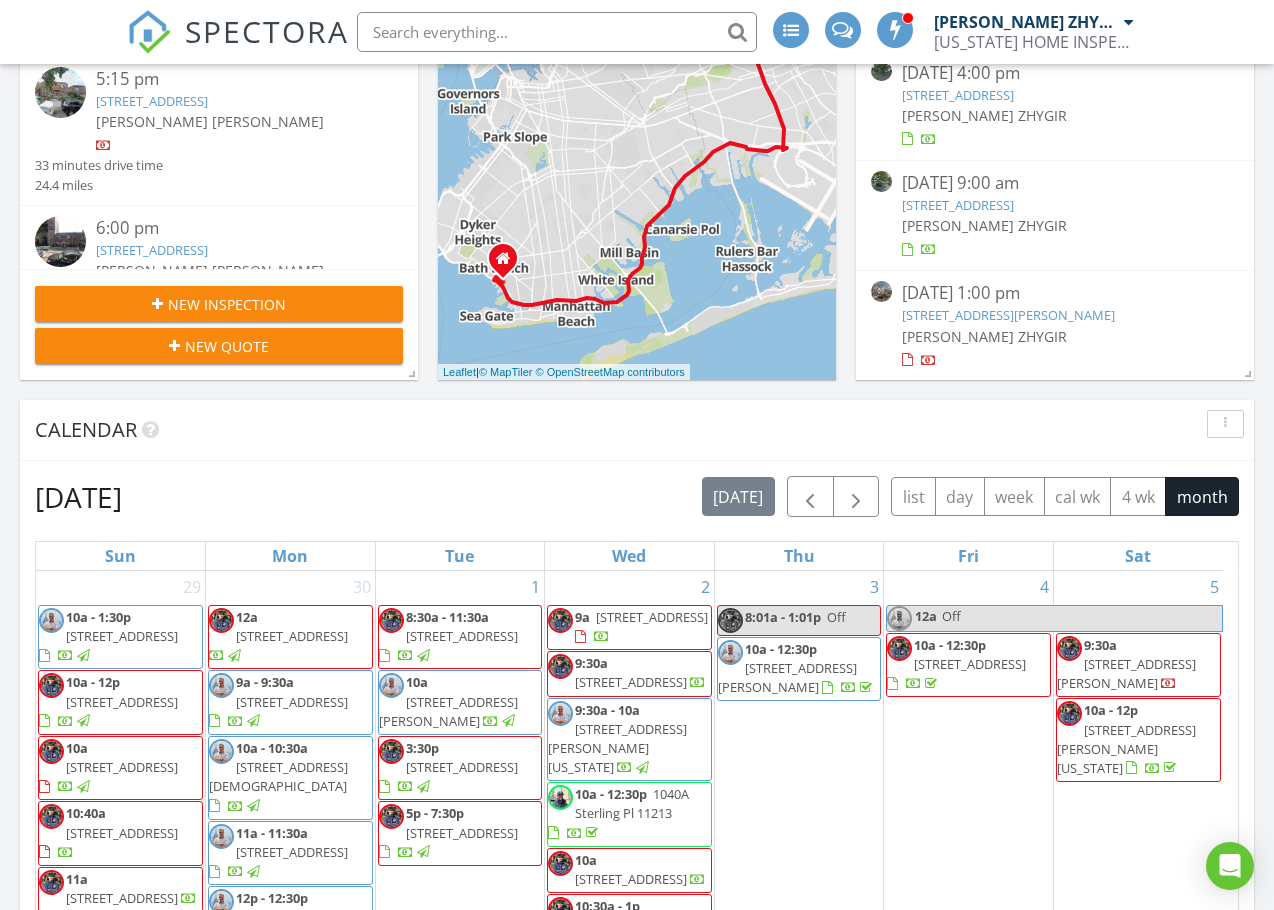click on "80 Country Dr N, STATEN ISLAND, NY 10314" at bounding box center [958, 95] 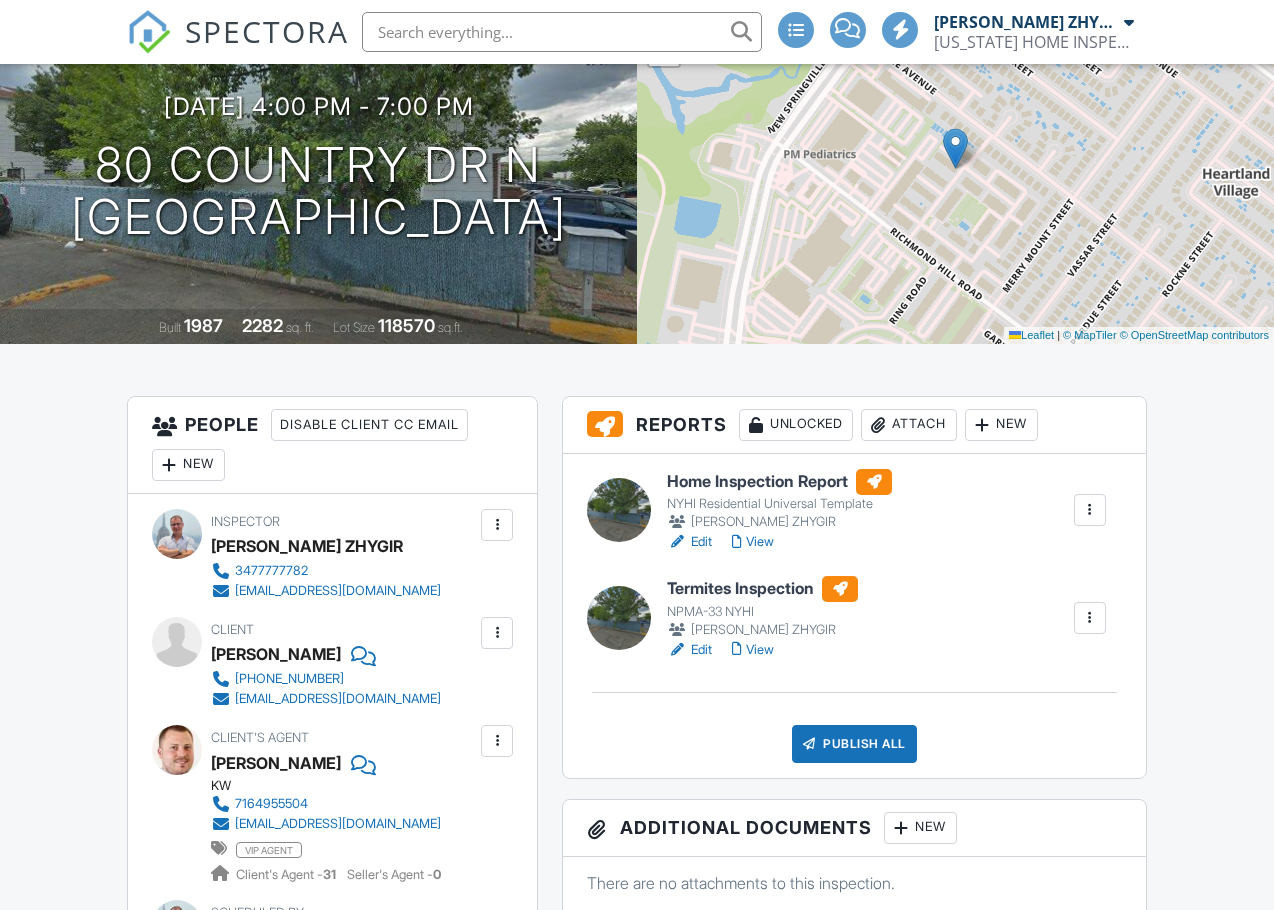 scroll, scrollTop: 333, scrollLeft: 0, axis: vertical 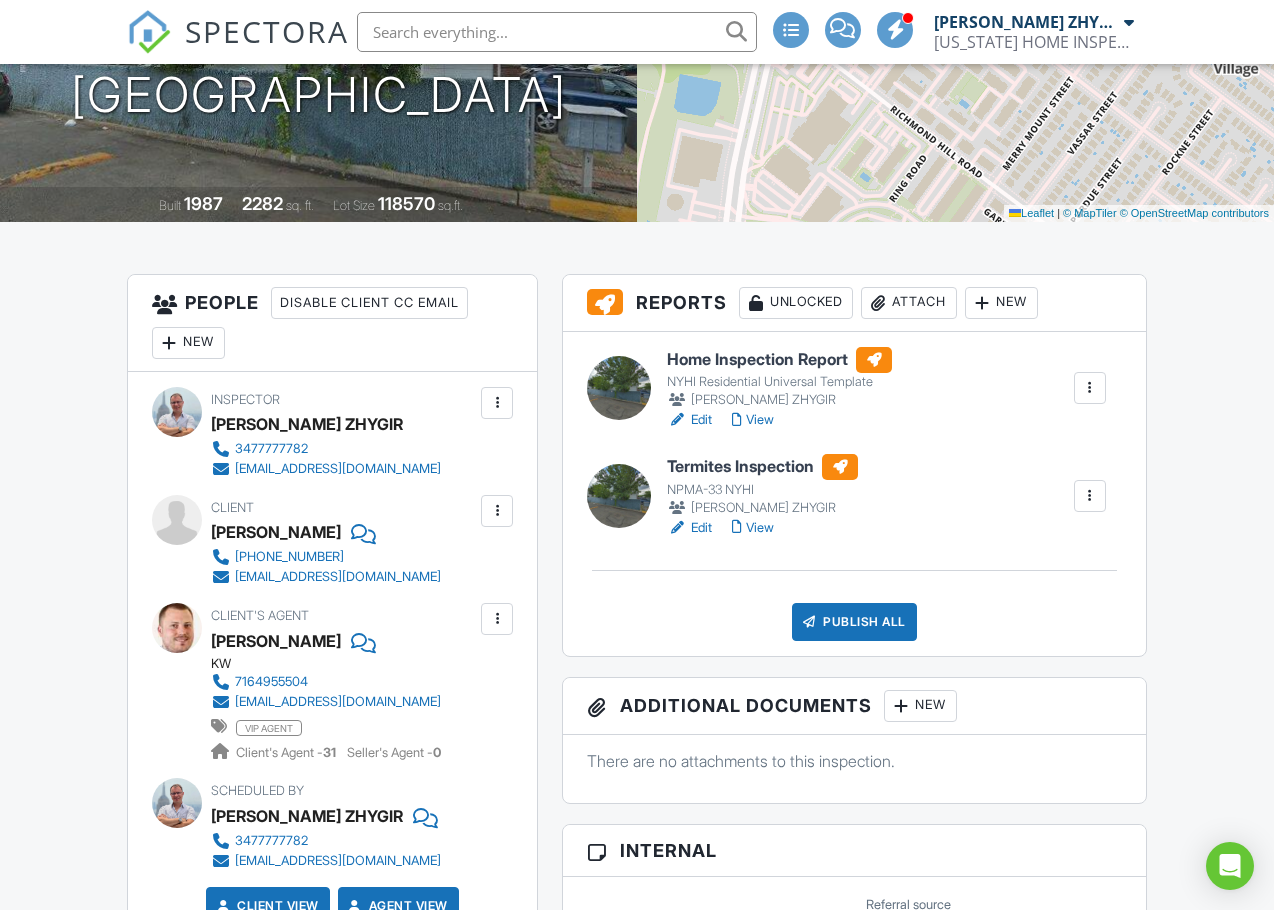 click at bounding box center [677, 420] 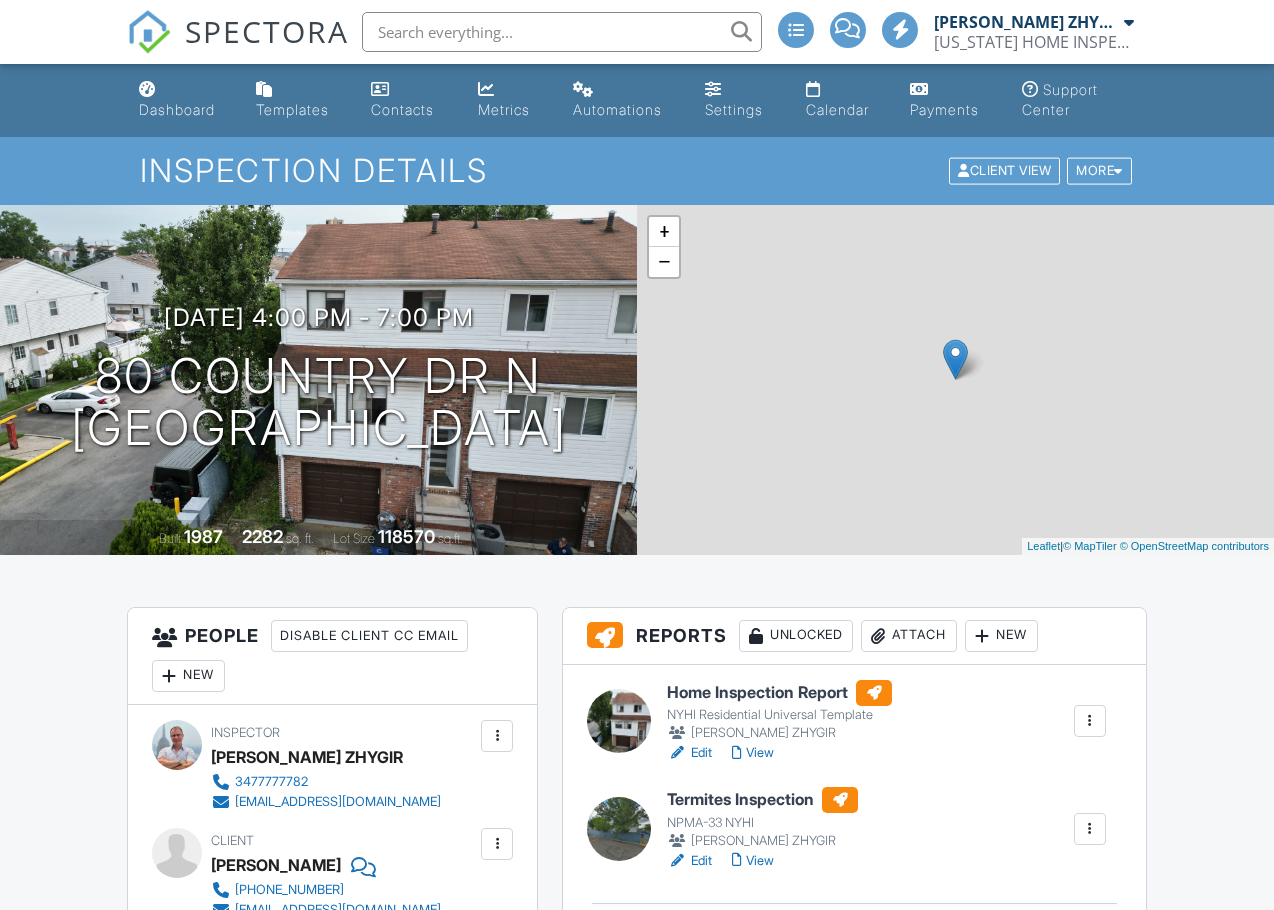 scroll, scrollTop: 0, scrollLeft: 0, axis: both 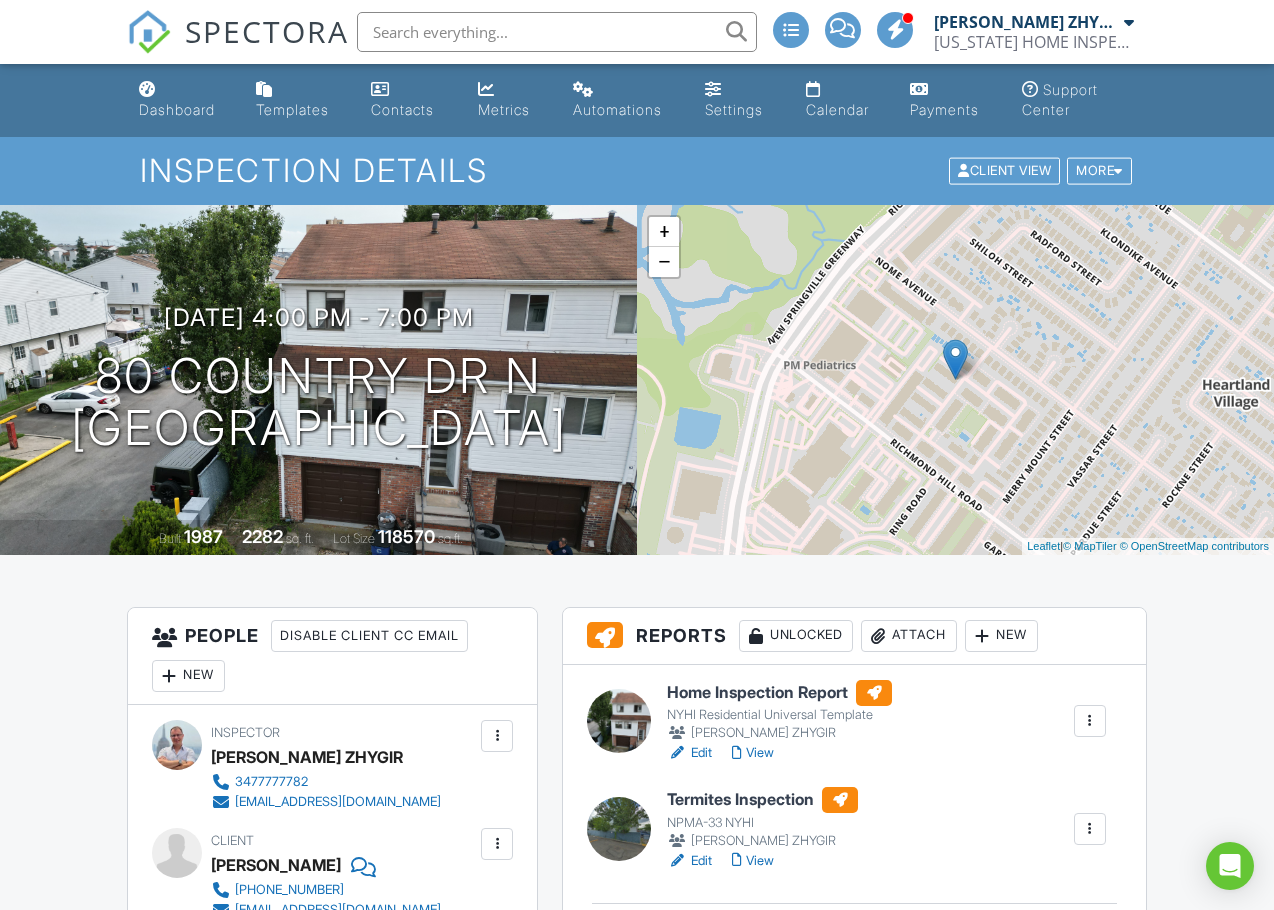 drag, startPoint x: 212, startPoint y: 110, endPoint x: 297, endPoint y: 150, distance: 93.941475 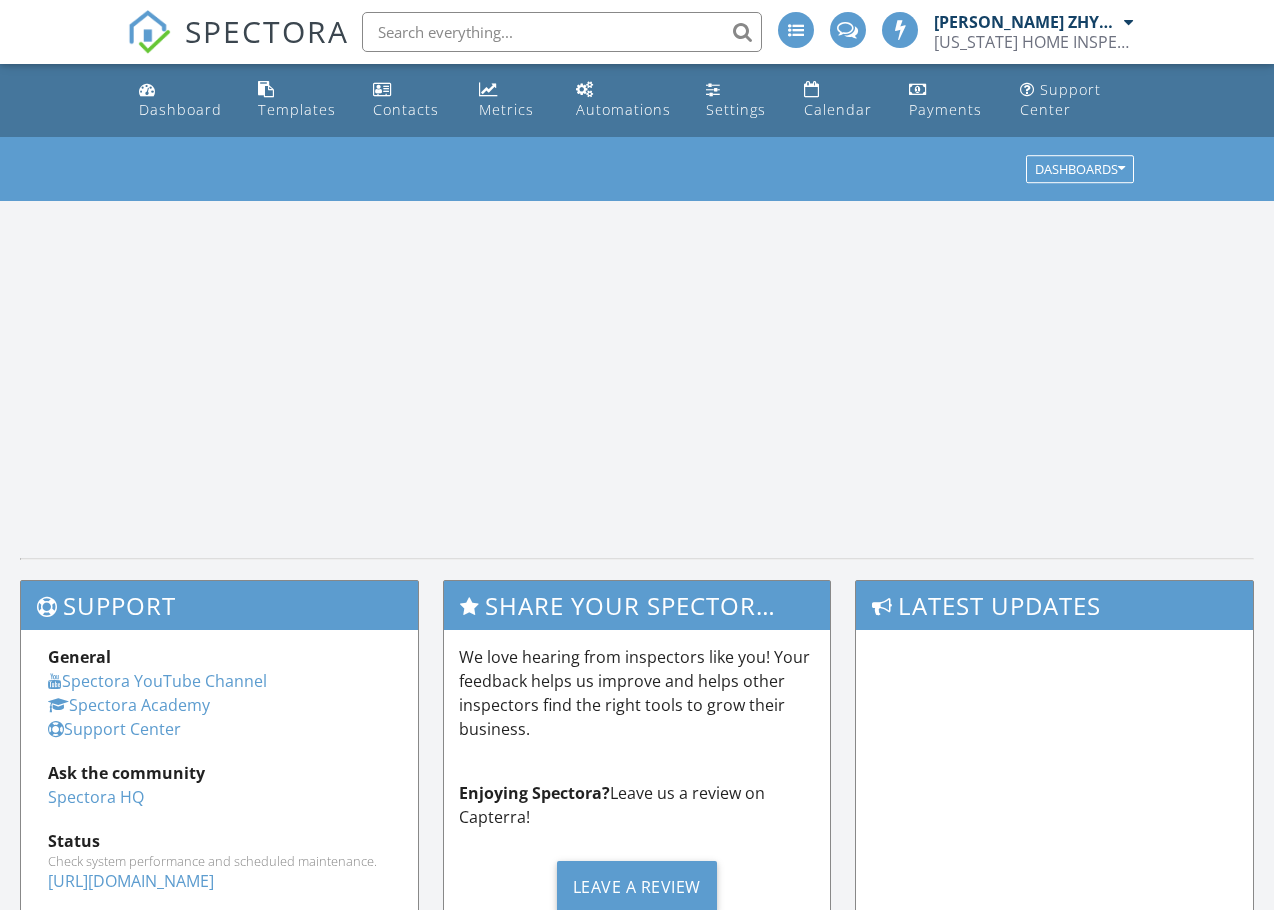 scroll, scrollTop: 0, scrollLeft: 0, axis: both 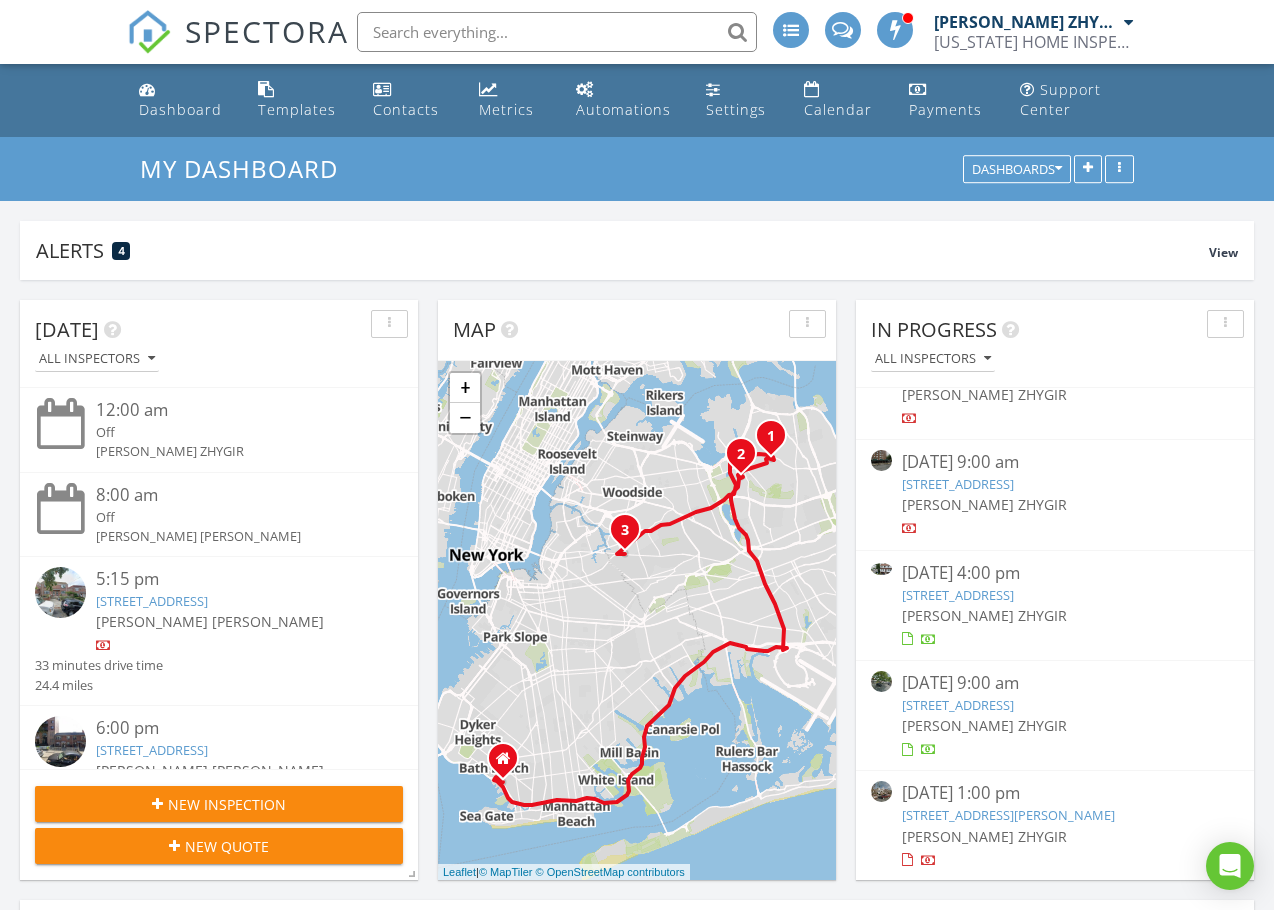 drag, startPoint x: 1229, startPoint y: 813, endPoint x: 903, endPoint y: 811, distance: 326.00613 